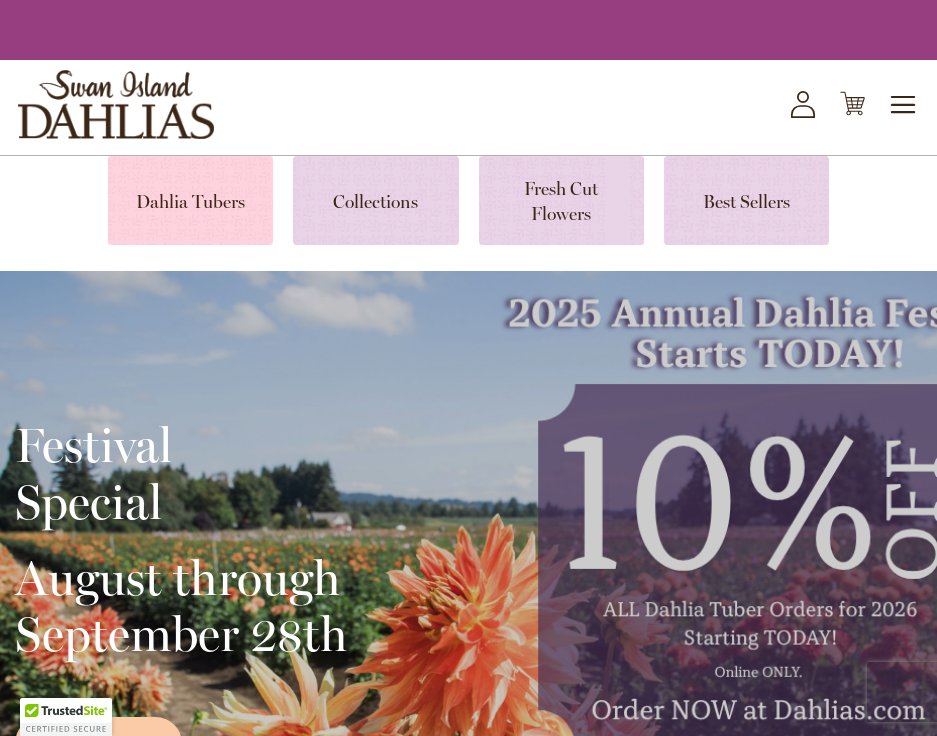 scroll, scrollTop: 0, scrollLeft: 0, axis: both 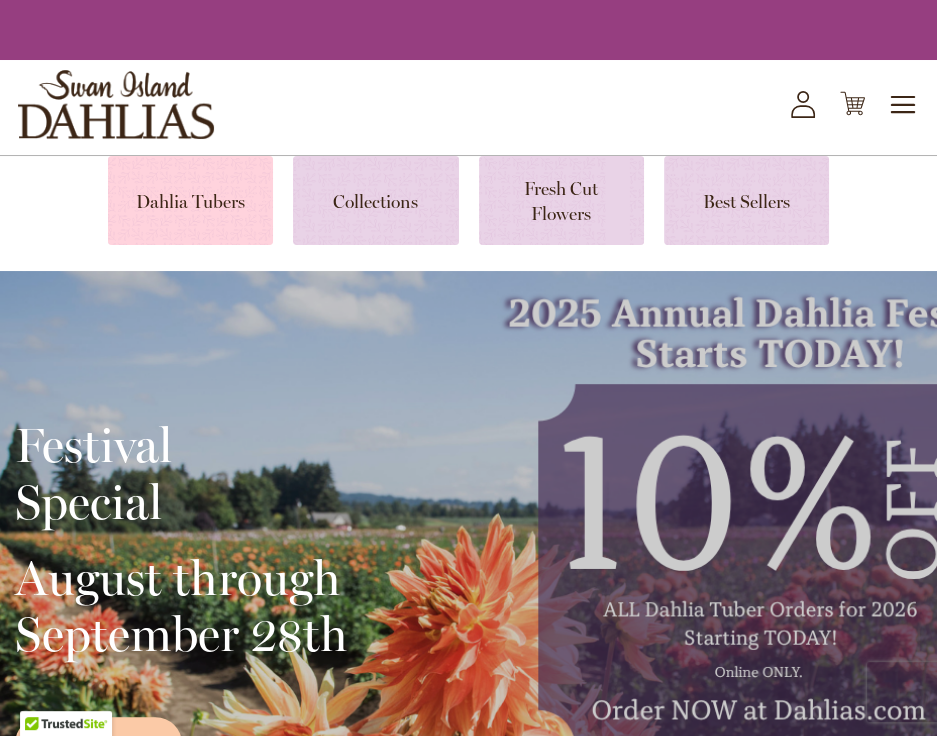 click at bounding box center (190, 200) 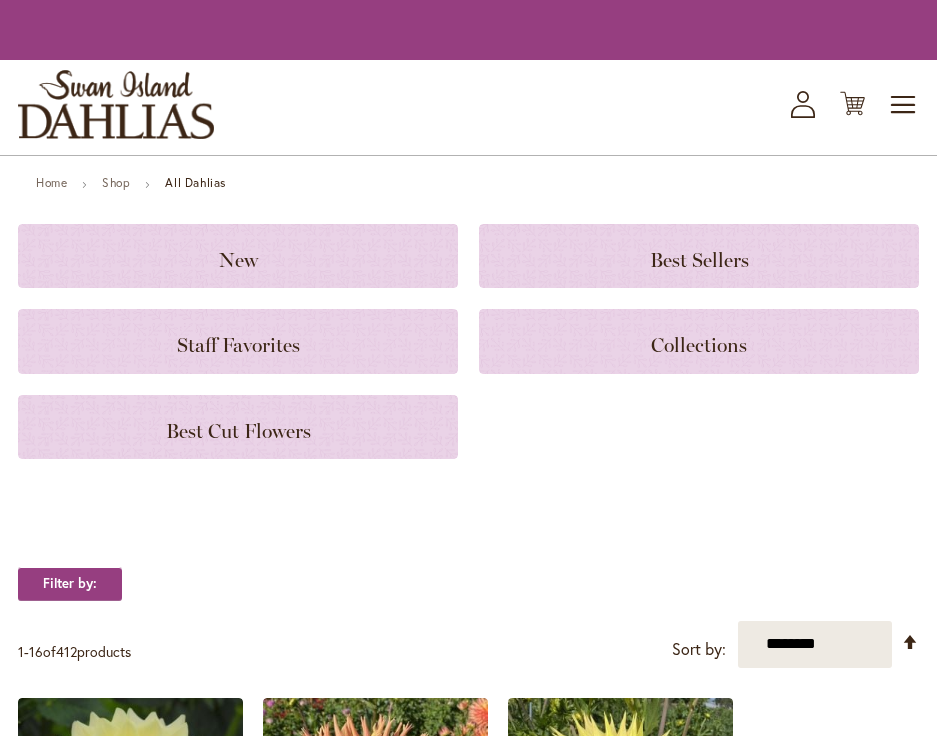 scroll, scrollTop: 0, scrollLeft: 0, axis: both 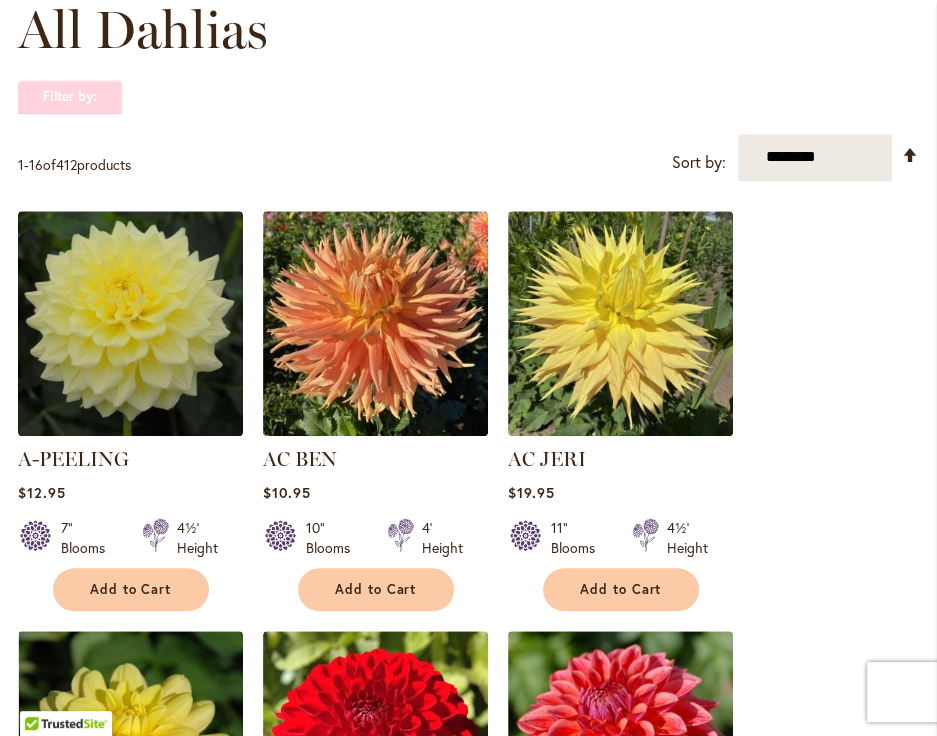 click on "Filter by:" at bounding box center (70, 97) 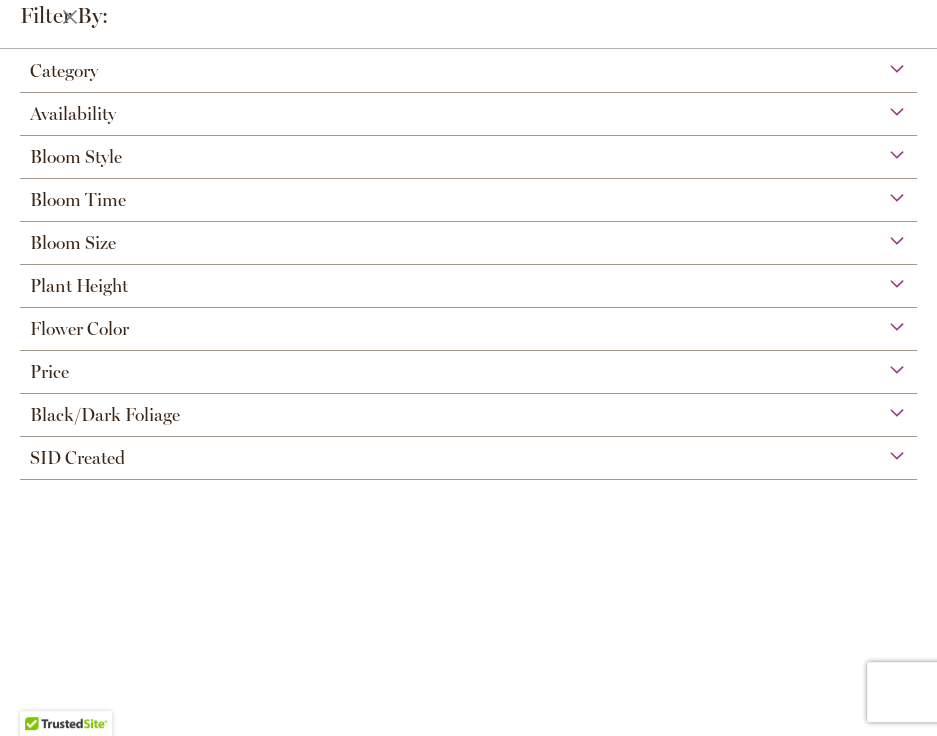scroll, scrollTop: 98, scrollLeft: 0, axis: vertical 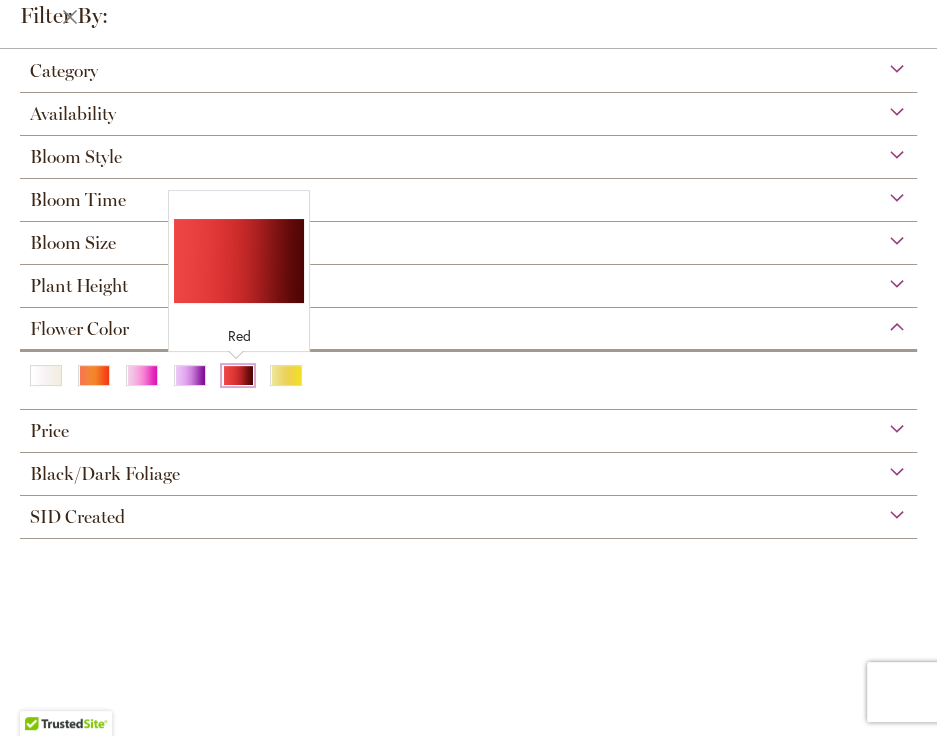 click at bounding box center [238, 375] 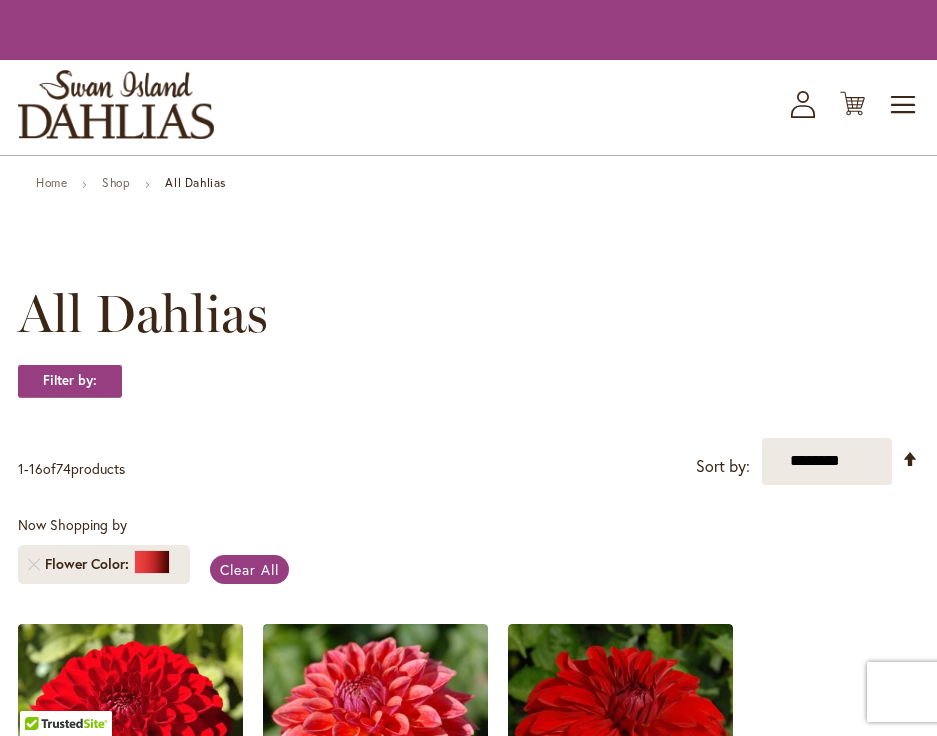 scroll, scrollTop: 0, scrollLeft: 0, axis: both 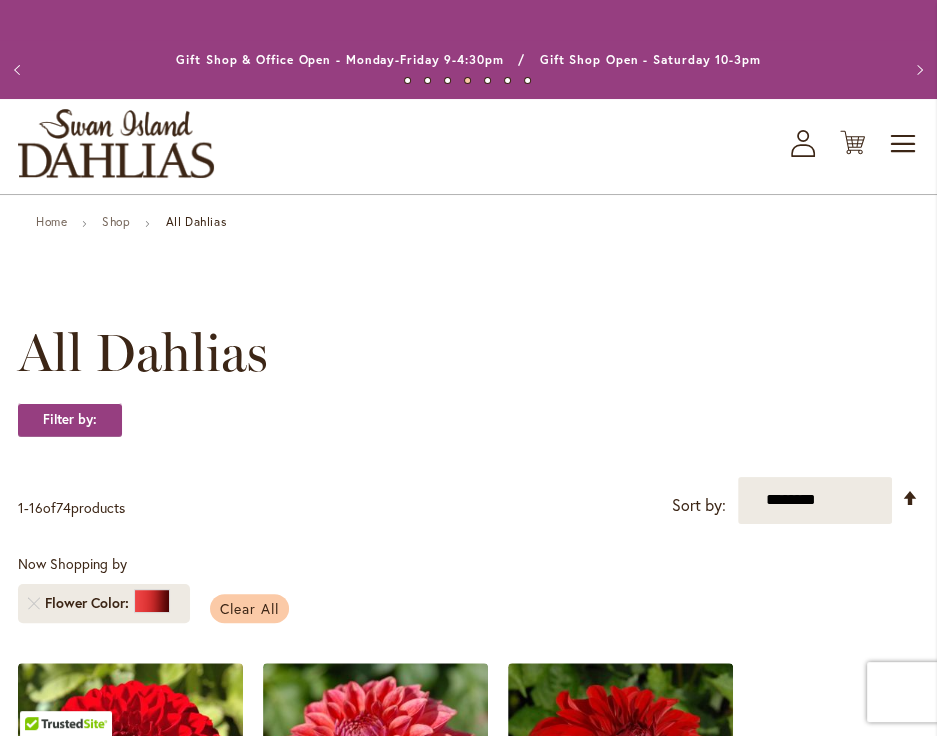click on "Clear All" at bounding box center (249, 608) 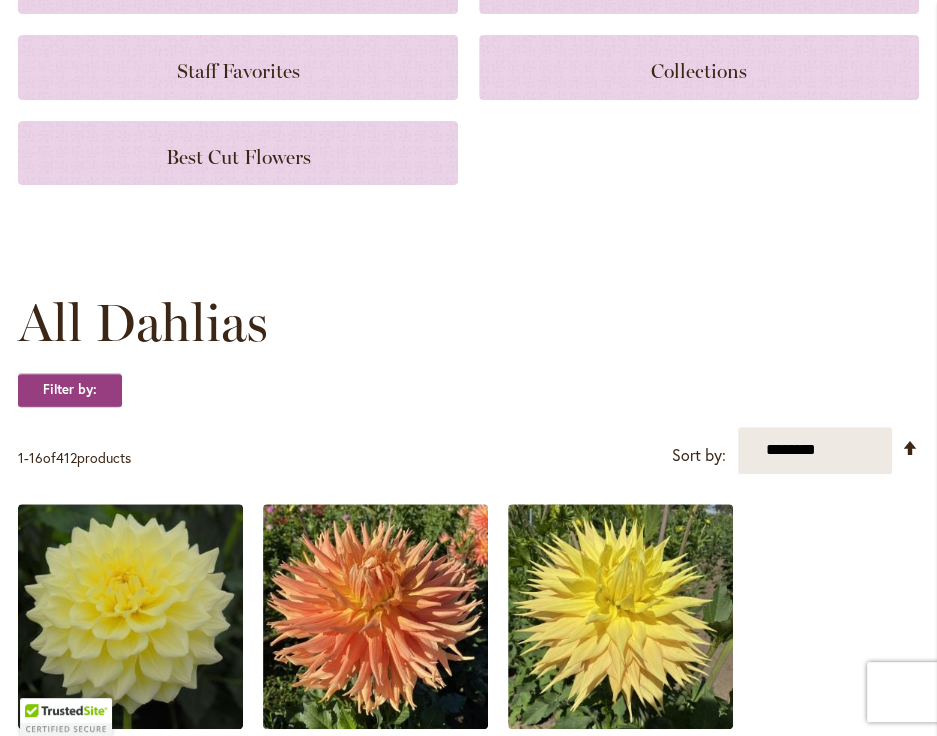scroll, scrollTop: 400, scrollLeft: 0, axis: vertical 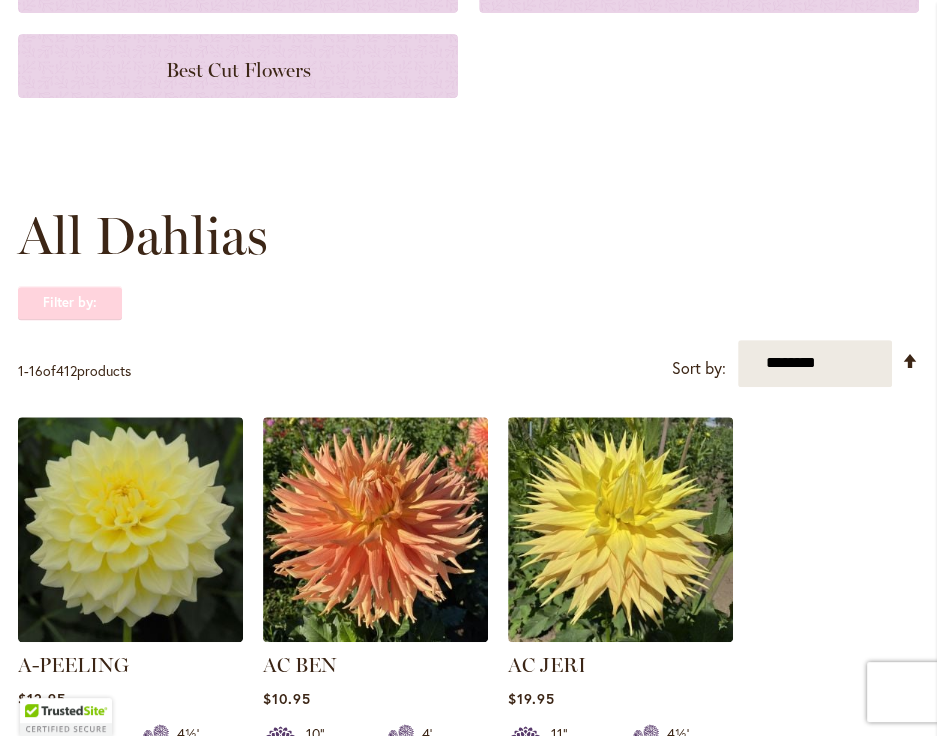 click on "Filter by:" at bounding box center [70, 303] 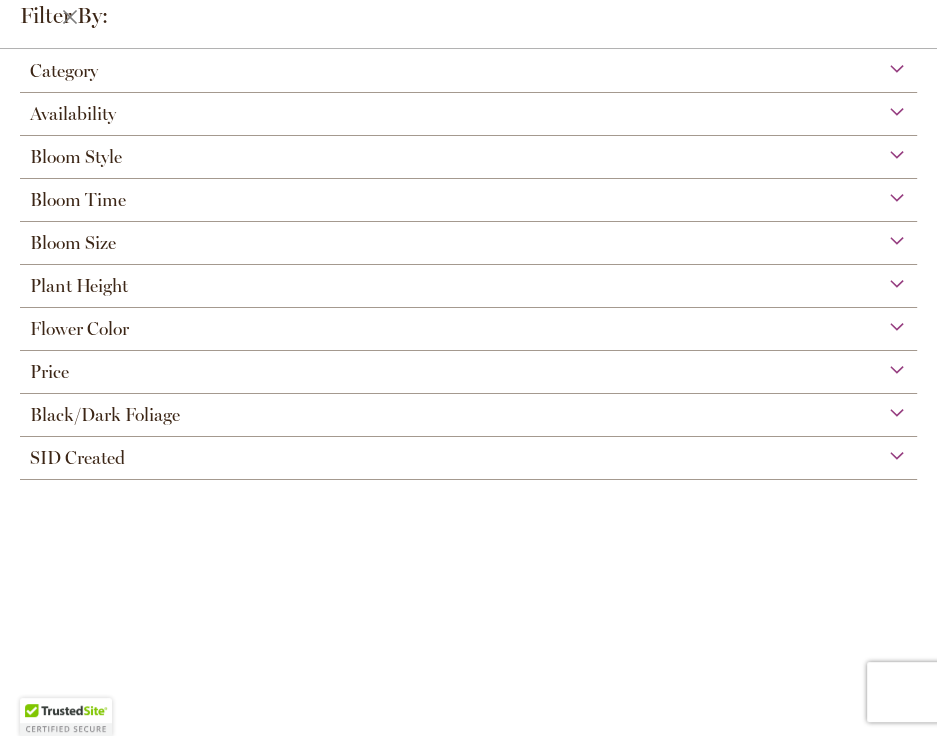 scroll, scrollTop: 98, scrollLeft: 0, axis: vertical 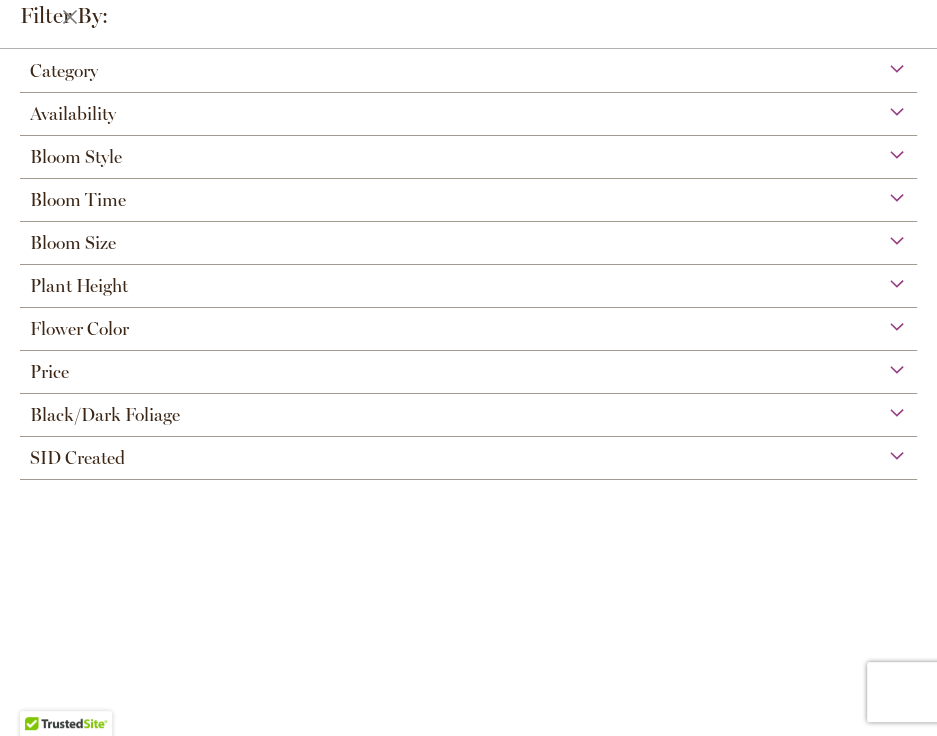 click on "Flower Color" at bounding box center [79, 329] 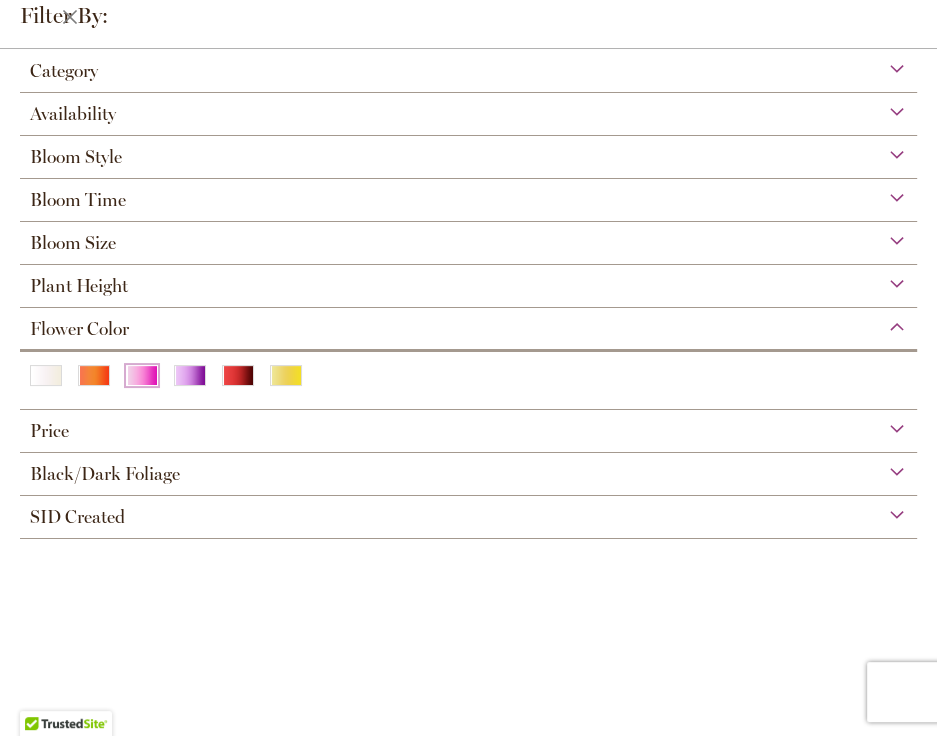 click at bounding box center [142, 375] 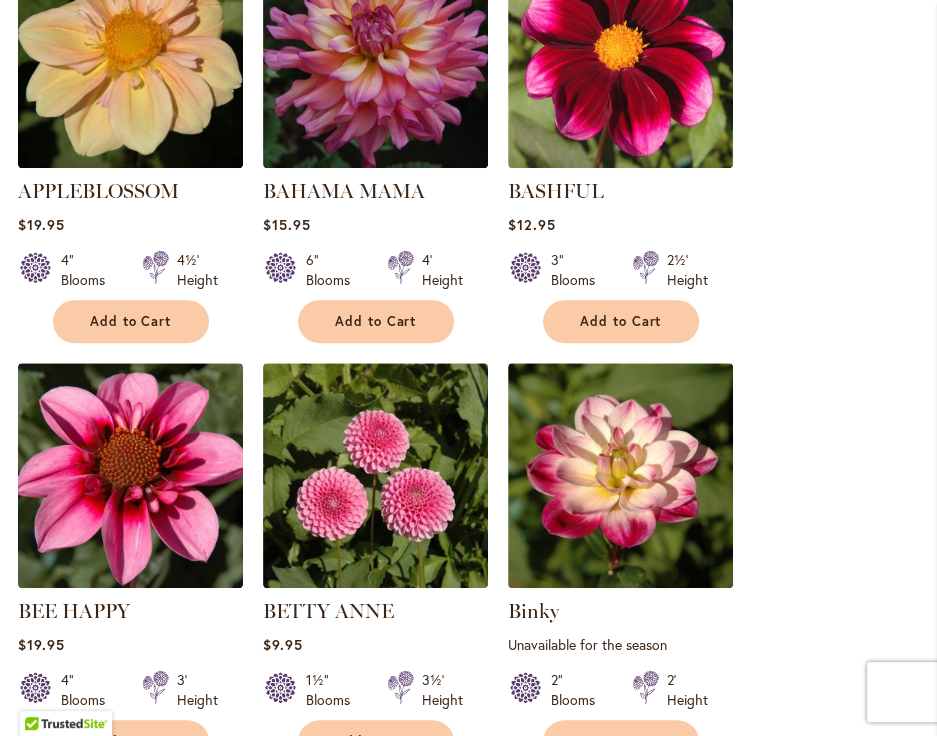 scroll, scrollTop: 680, scrollLeft: 0, axis: vertical 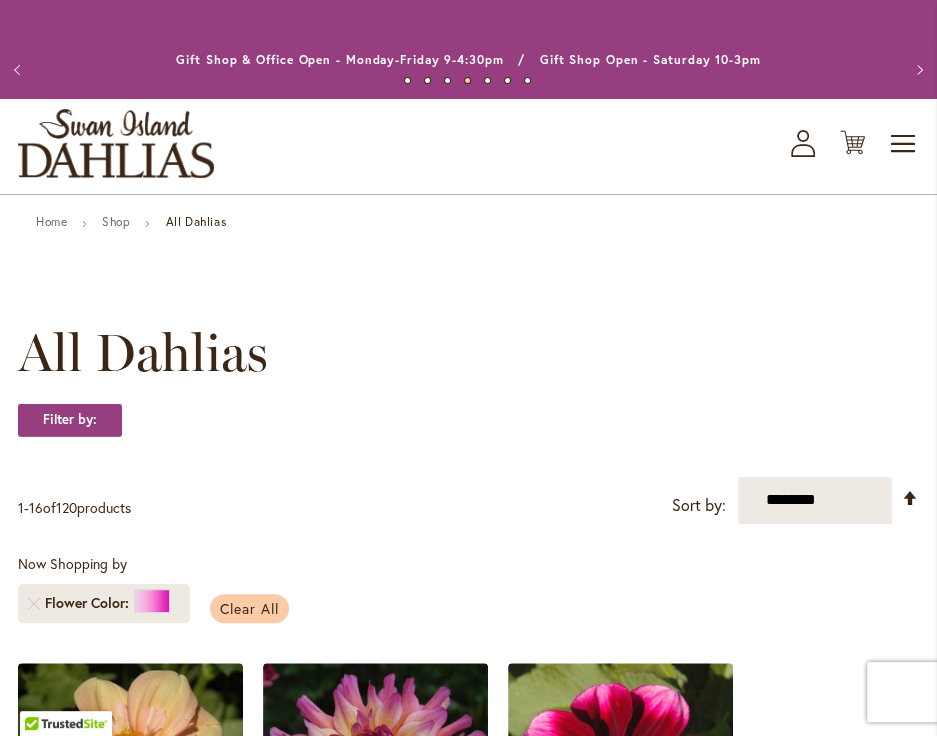 click on "Clear All" at bounding box center [249, 608] 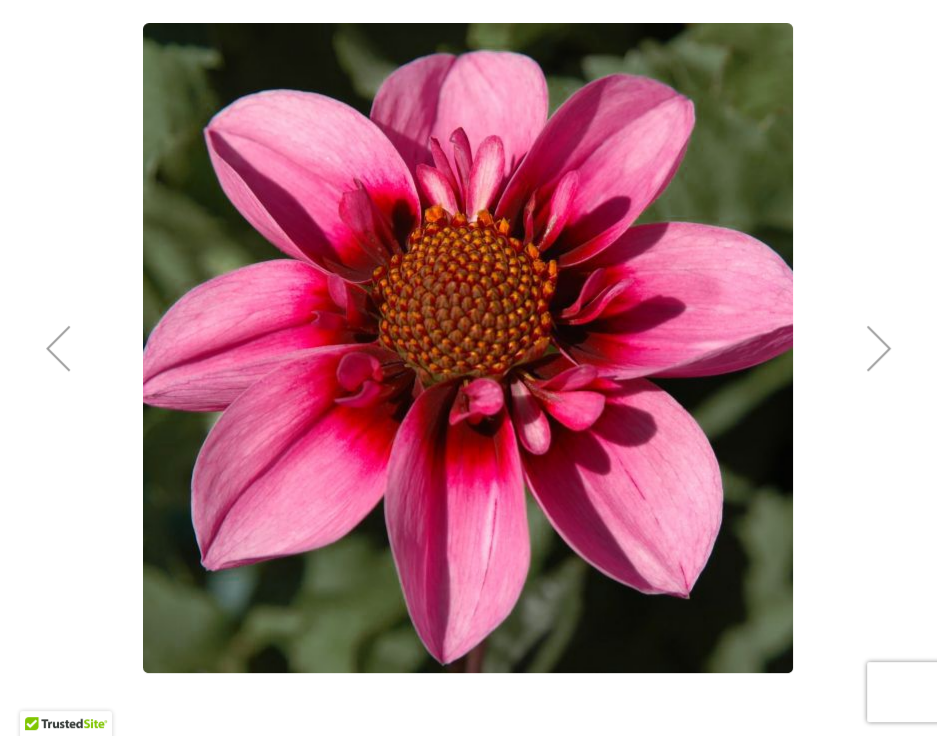 scroll, scrollTop: 376, scrollLeft: 0, axis: vertical 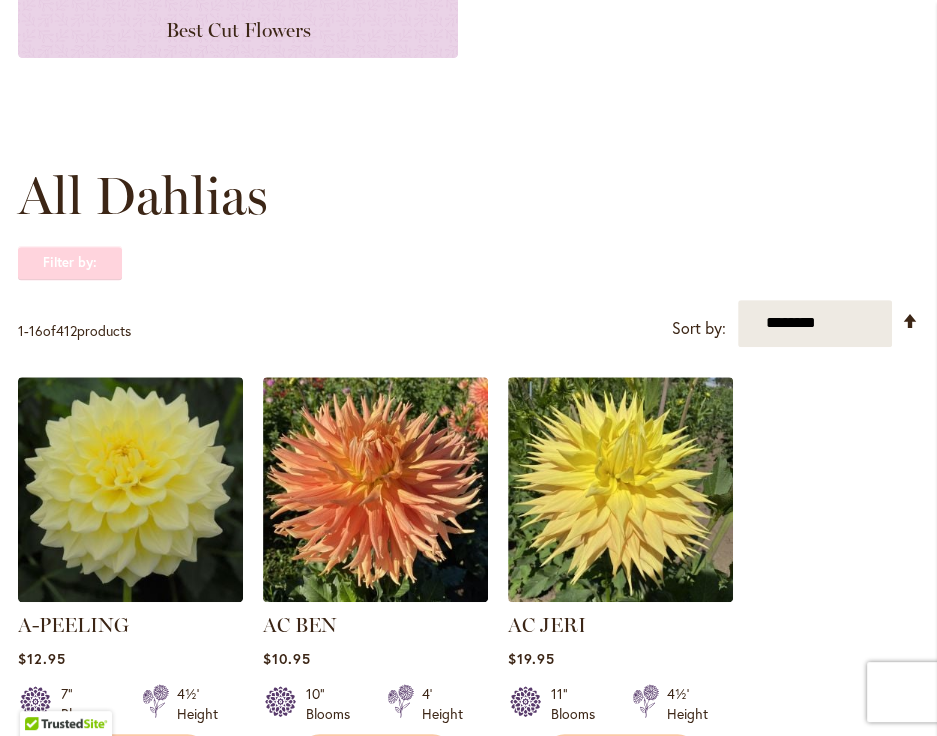 click on "Filter by:" at bounding box center [70, 263] 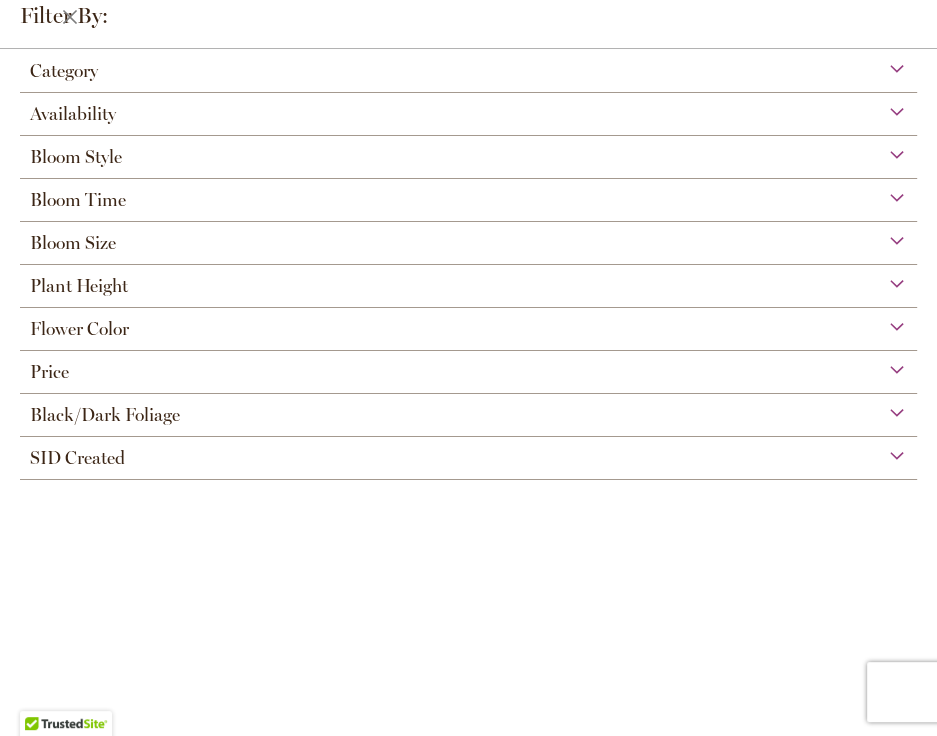 scroll, scrollTop: 98, scrollLeft: 0, axis: vertical 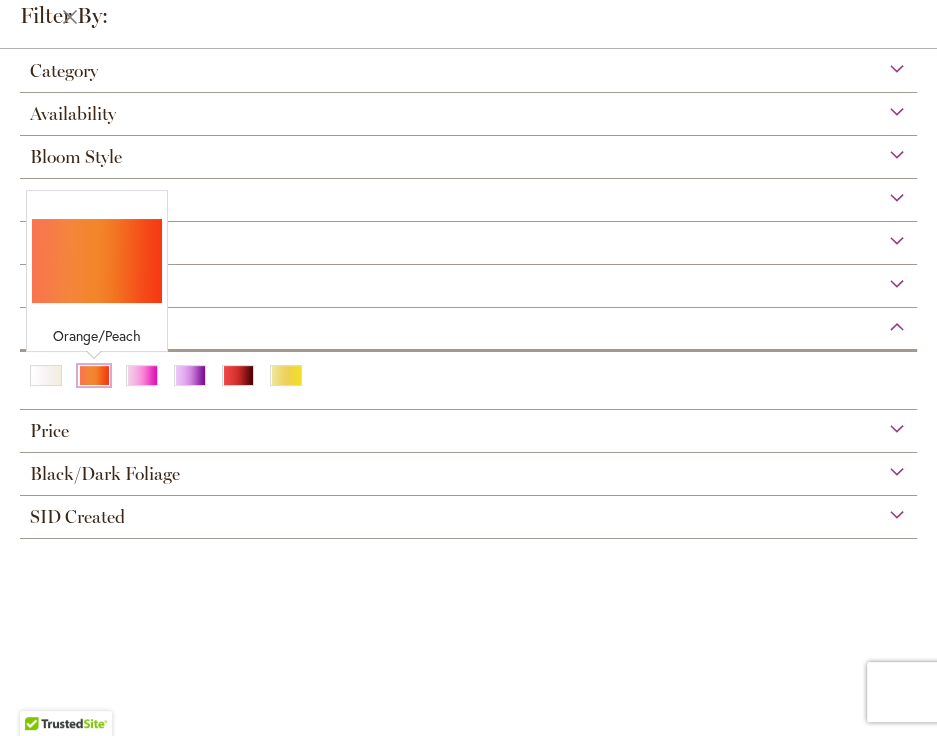 click at bounding box center (94, 375) 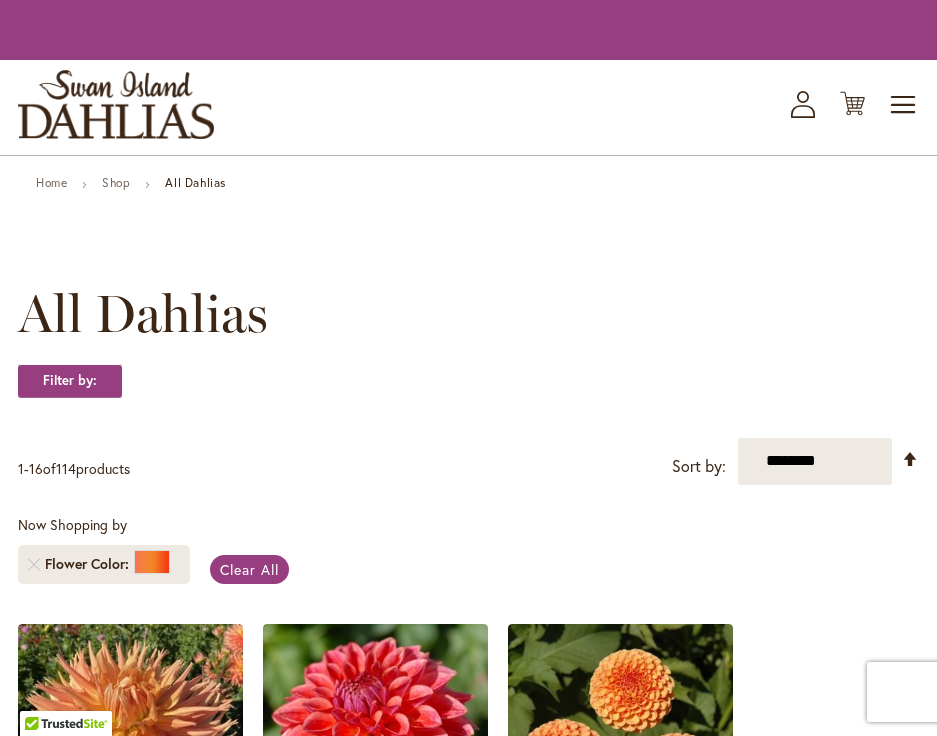 scroll, scrollTop: 0, scrollLeft: 0, axis: both 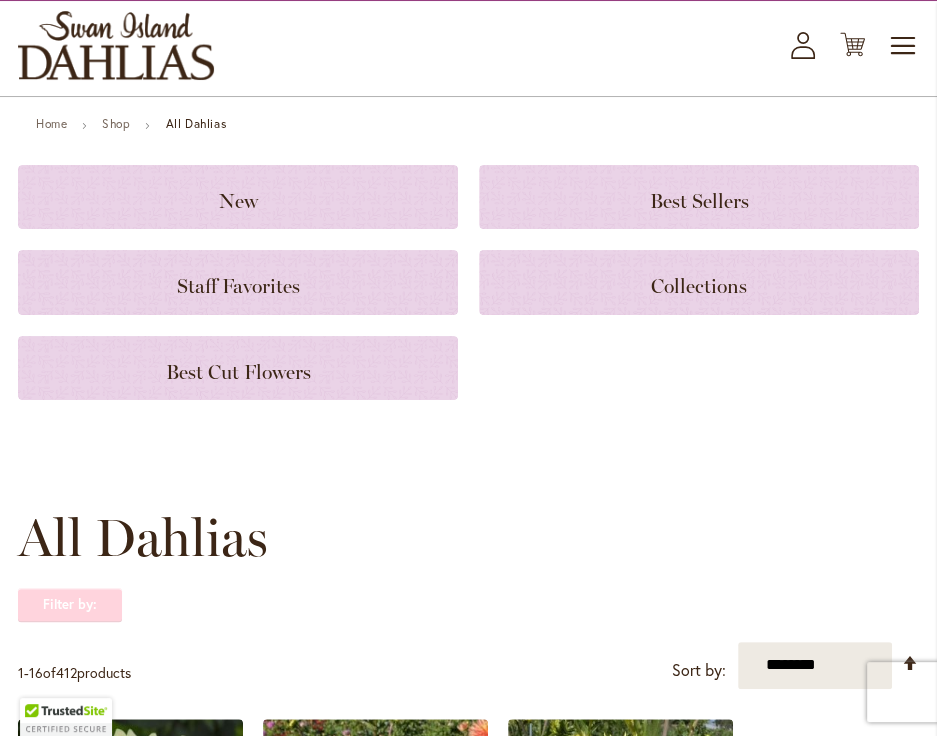 click on "Filter by:" at bounding box center [70, 605] 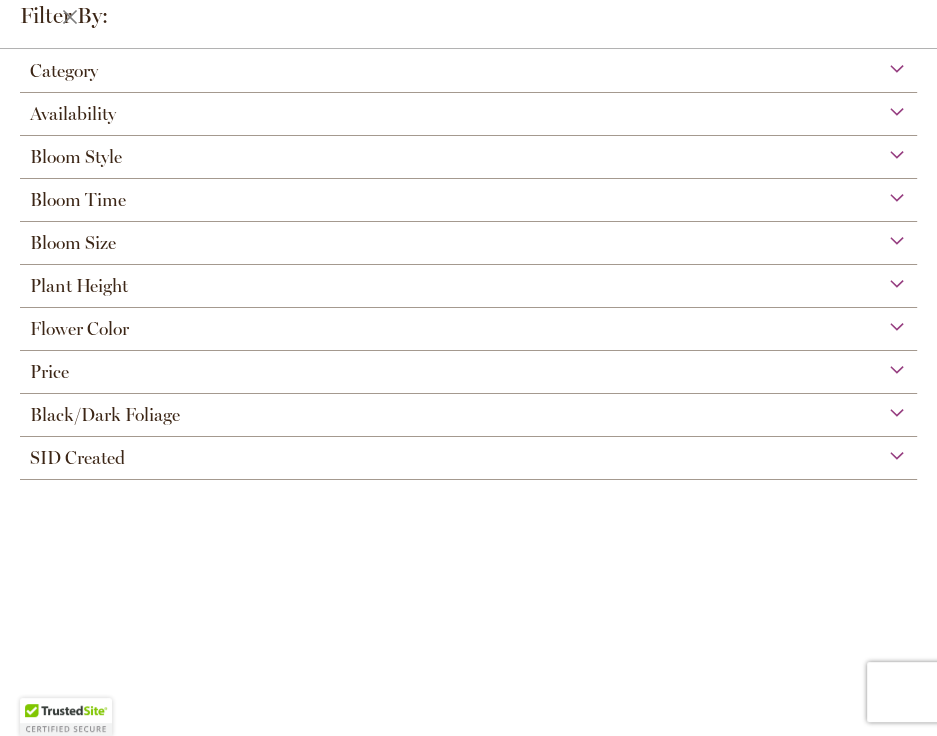 click on "Flower Color" at bounding box center (79, 329) 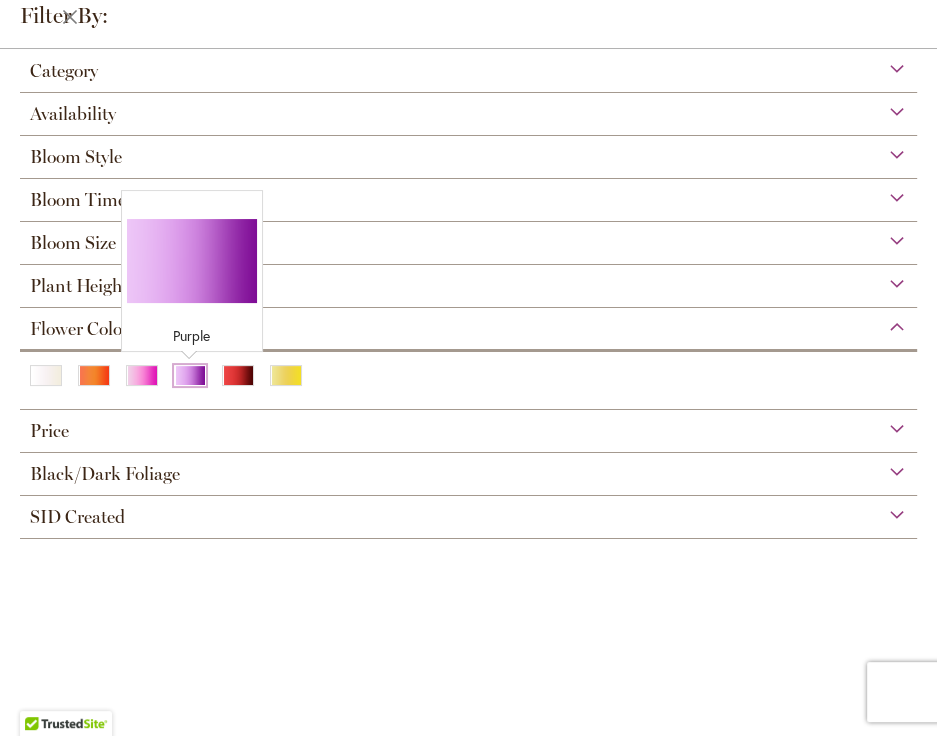 click at bounding box center (190, 375) 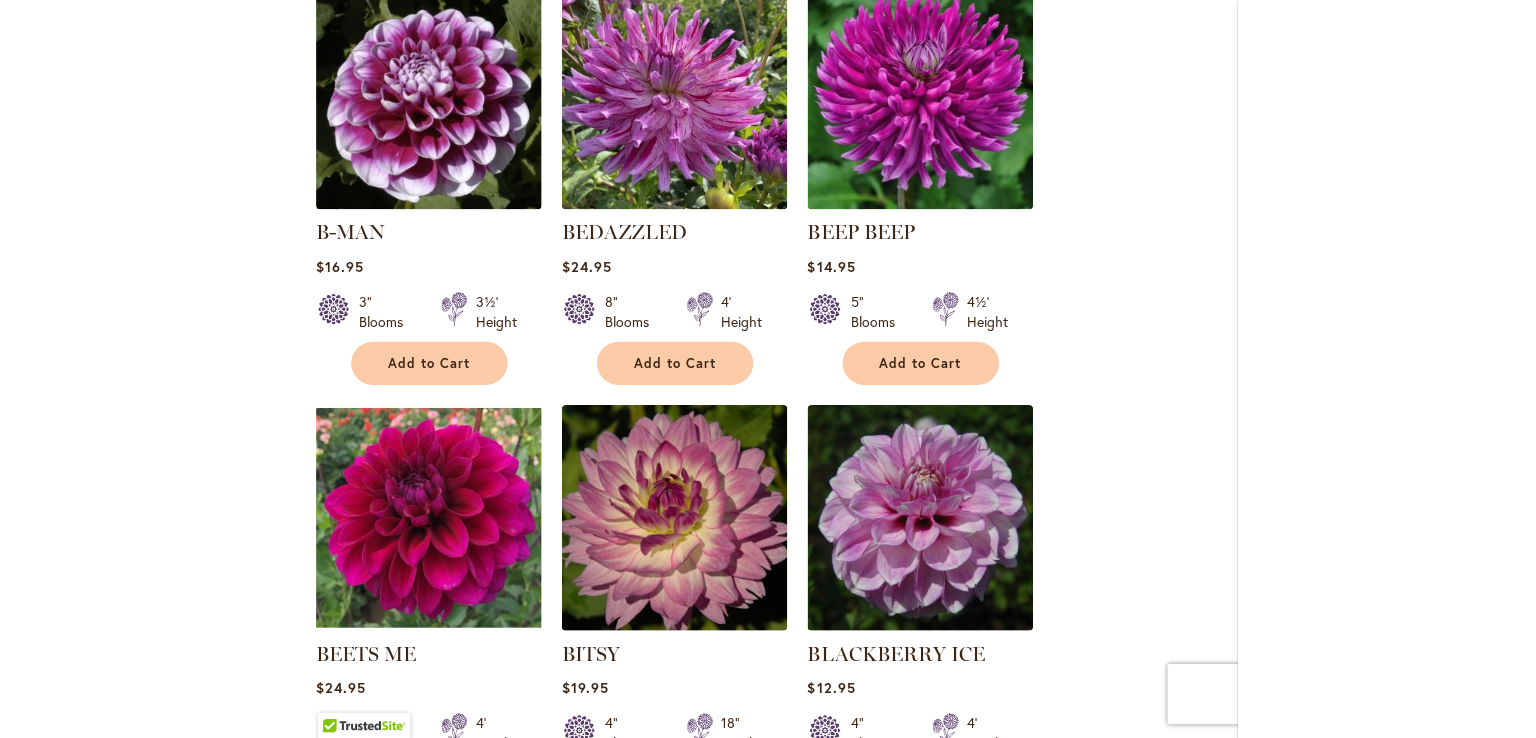 scroll, scrollTop: 0, scrollLeft: 0, axis: both 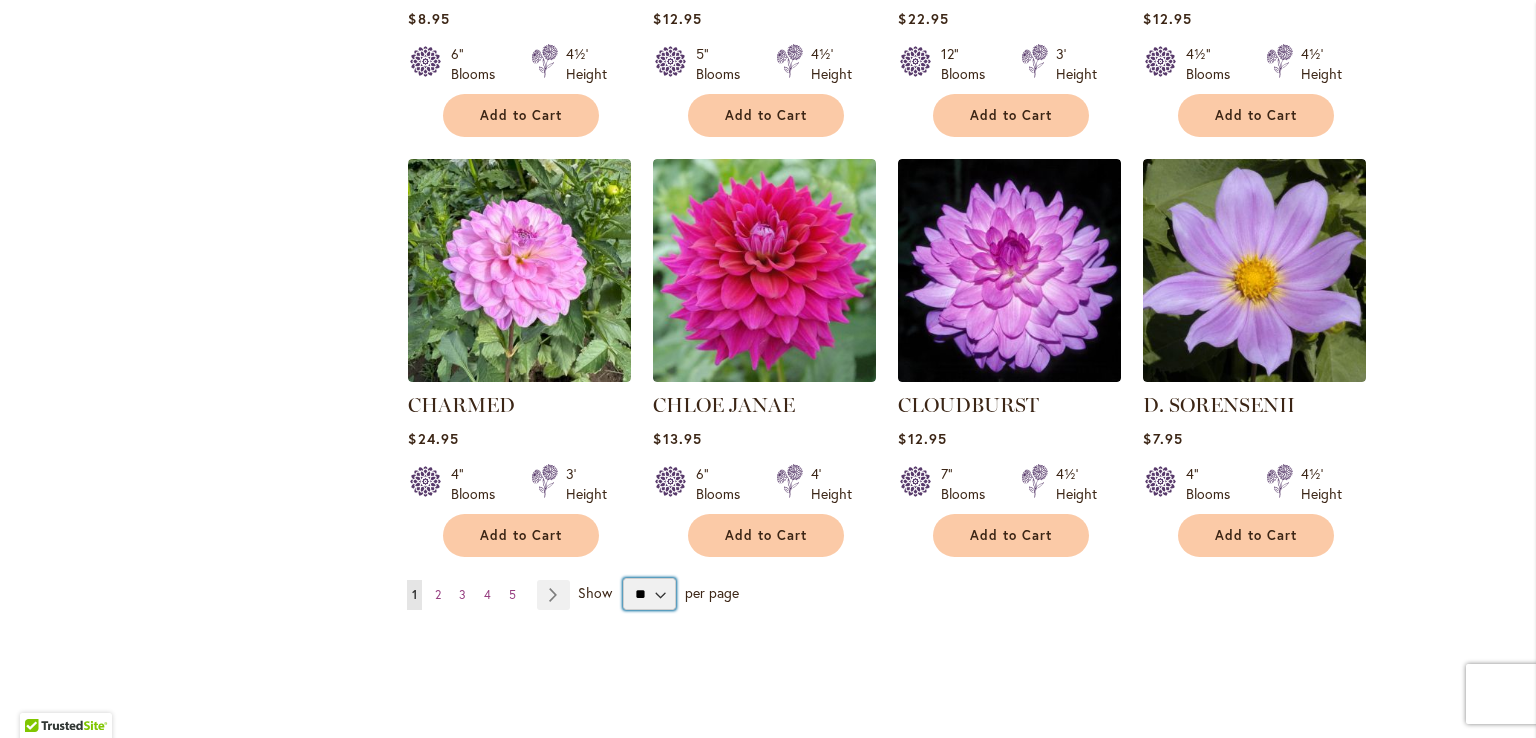 click on "**
**
**
**" at bounding box center [649, 594] 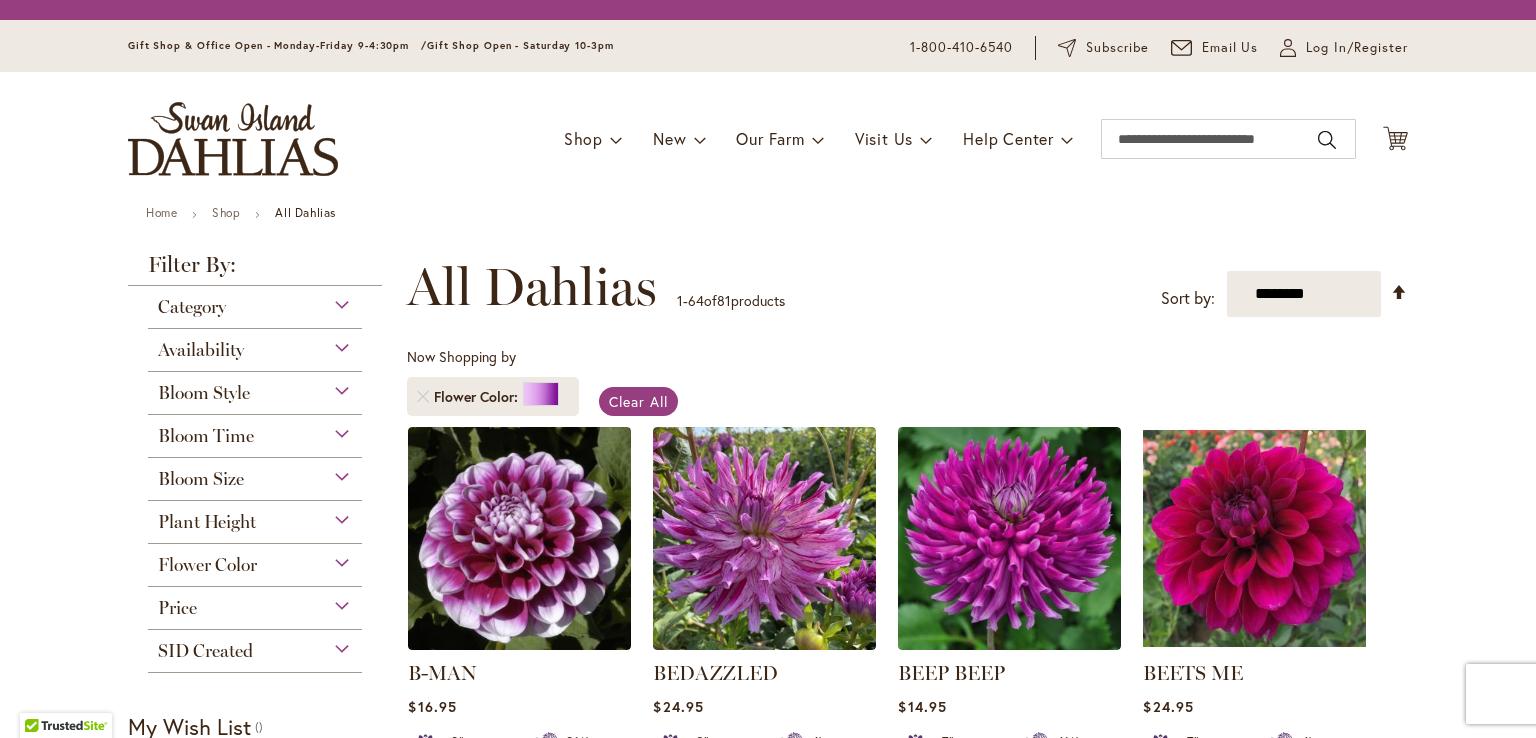scroll, scrollTop: 0, scrollLeft: 0, axis: both 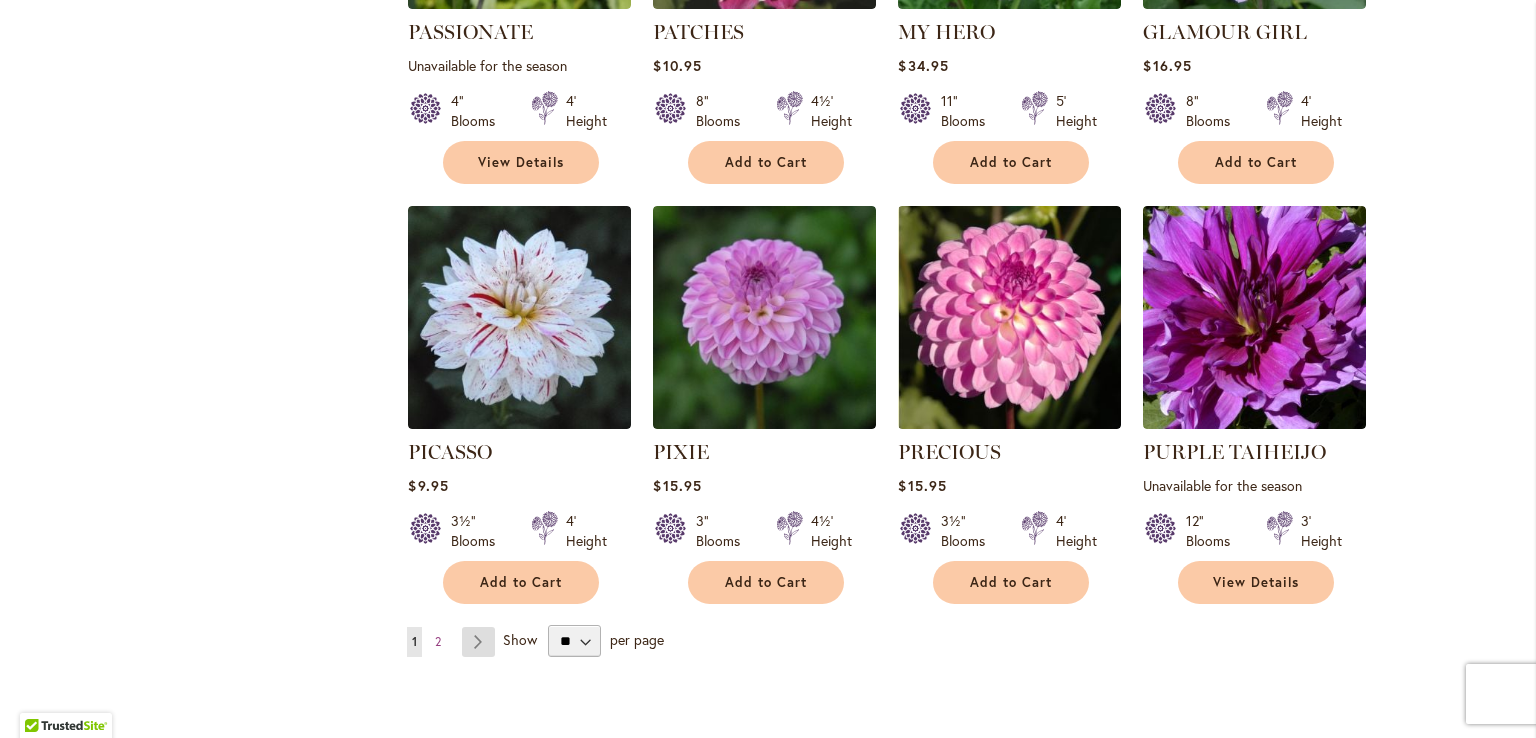 click on "Page
Next" at bounding box center [478, 642] 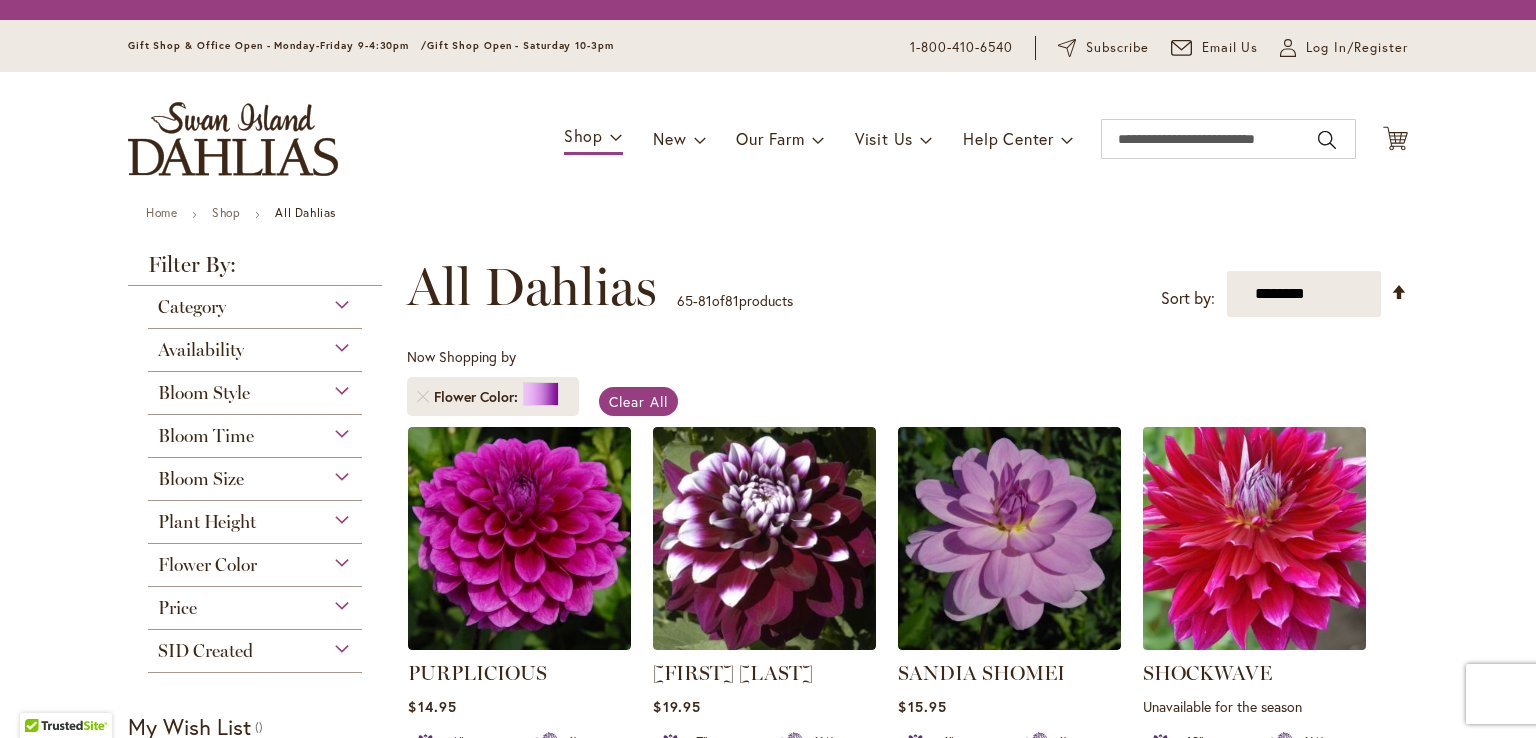 scroll, scrollTop: 0, scrollLeft: 0, axis: both 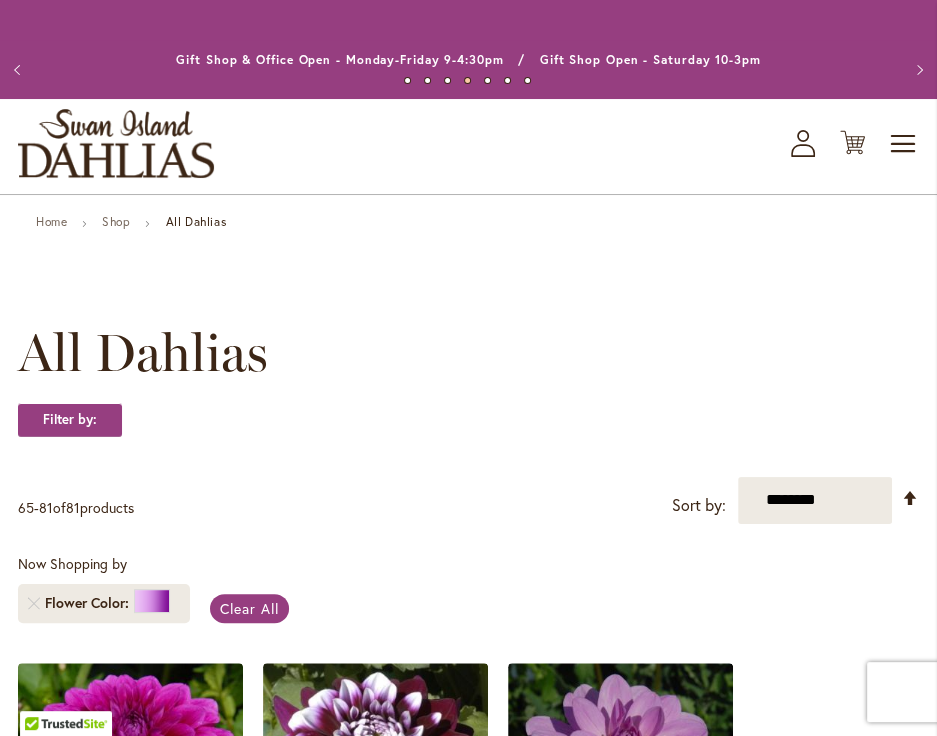 click at bounding box center (620, 2035) 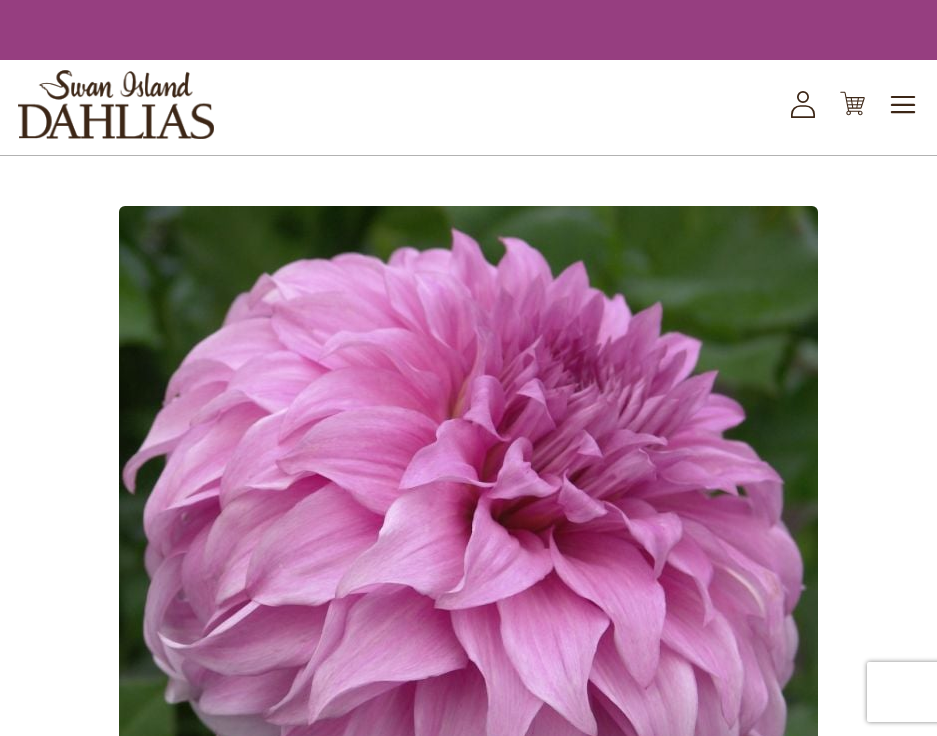 scroll, scrollTop: 0, scrollLeft: 0, axis: both 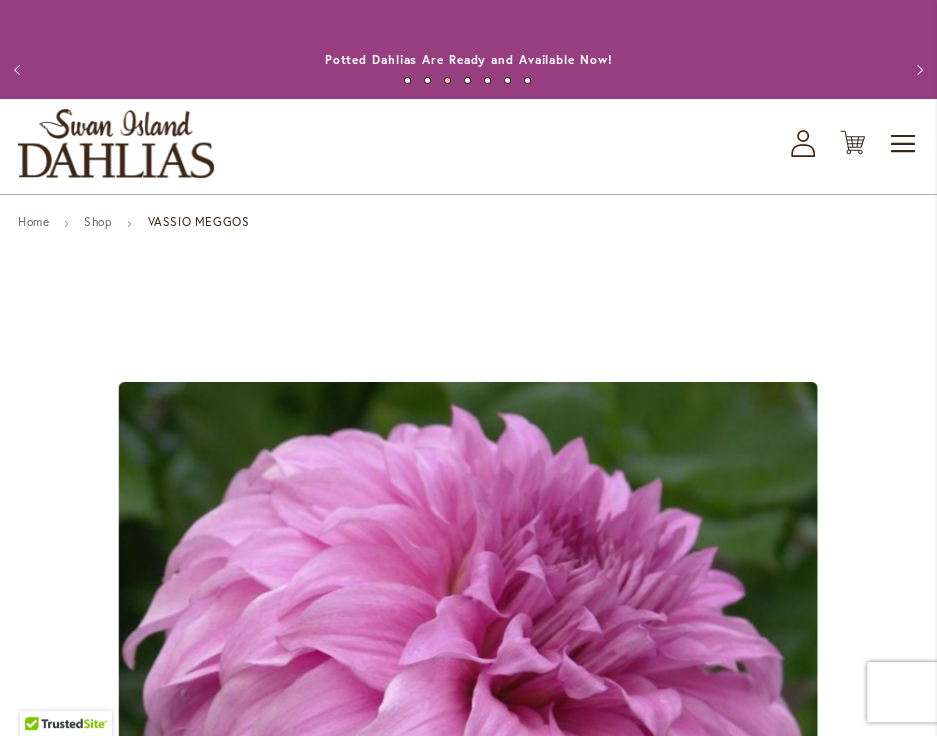 click on "Home
Shop
VASSIO MEGGOS
Skip to the end of the images gallery
Skip to the beginning of the images gallery
VASSIO MEGGOS
$19.95
In stock
SKU
043" at bounding box center (468, 2564) 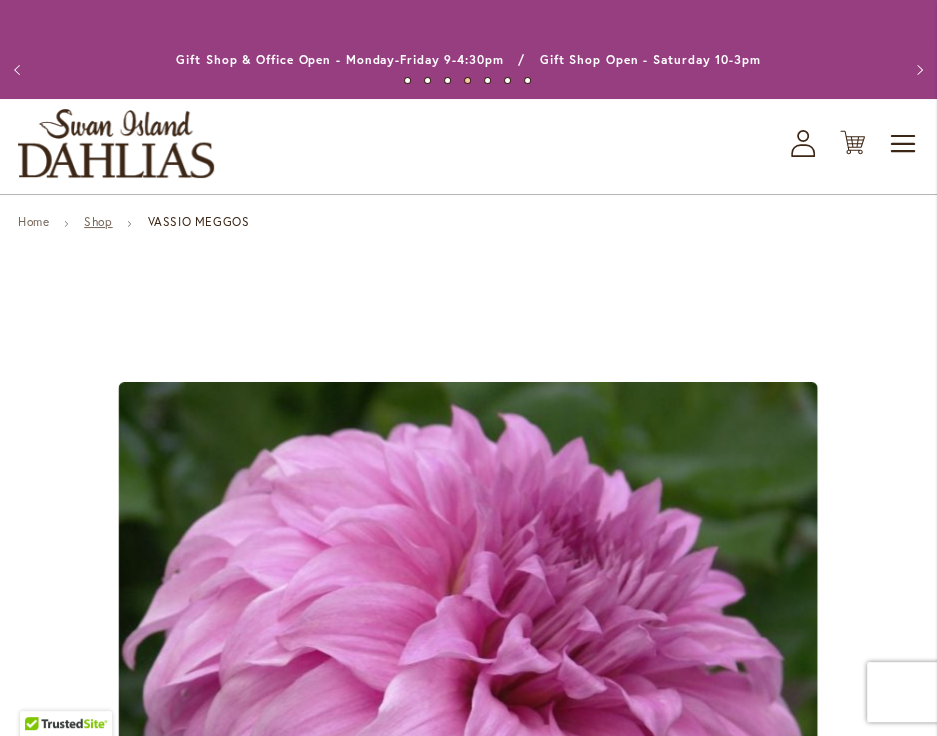 click on "Shop" at bounding box center (98, 221) 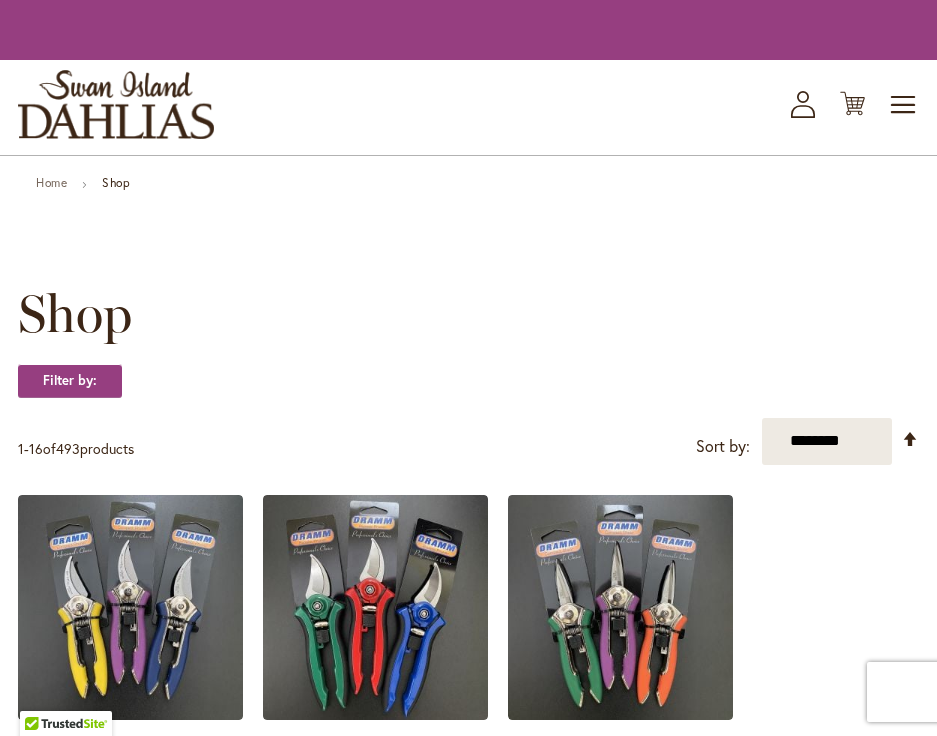 scroll, scrollTop: 0, scrollLeft: 0, axis: both 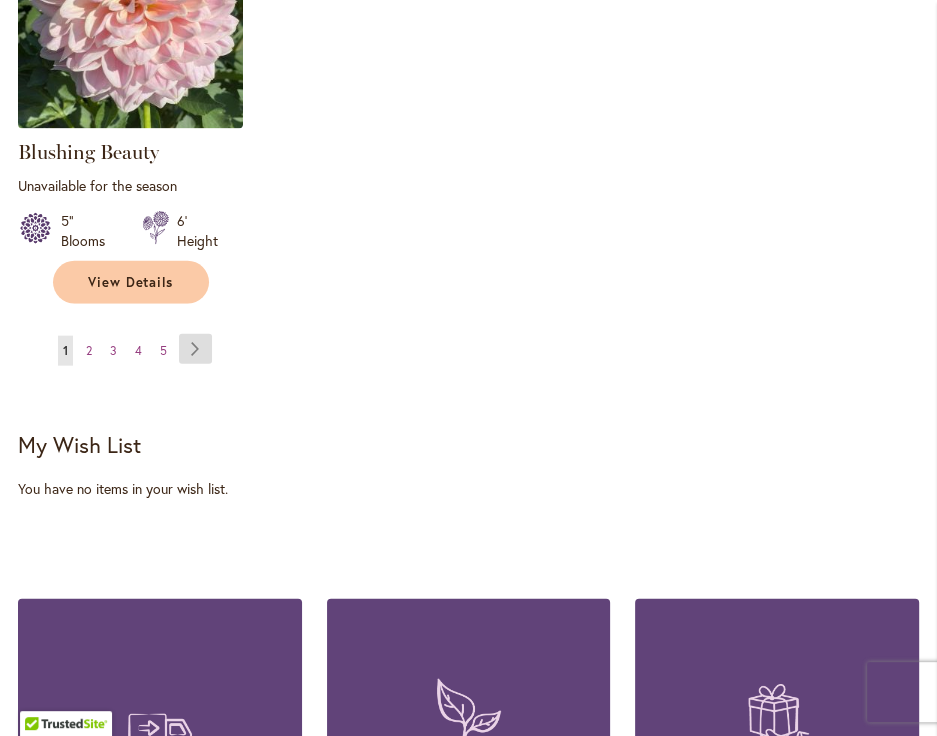 click on "Page
Next" at bounding box center (195, 349) 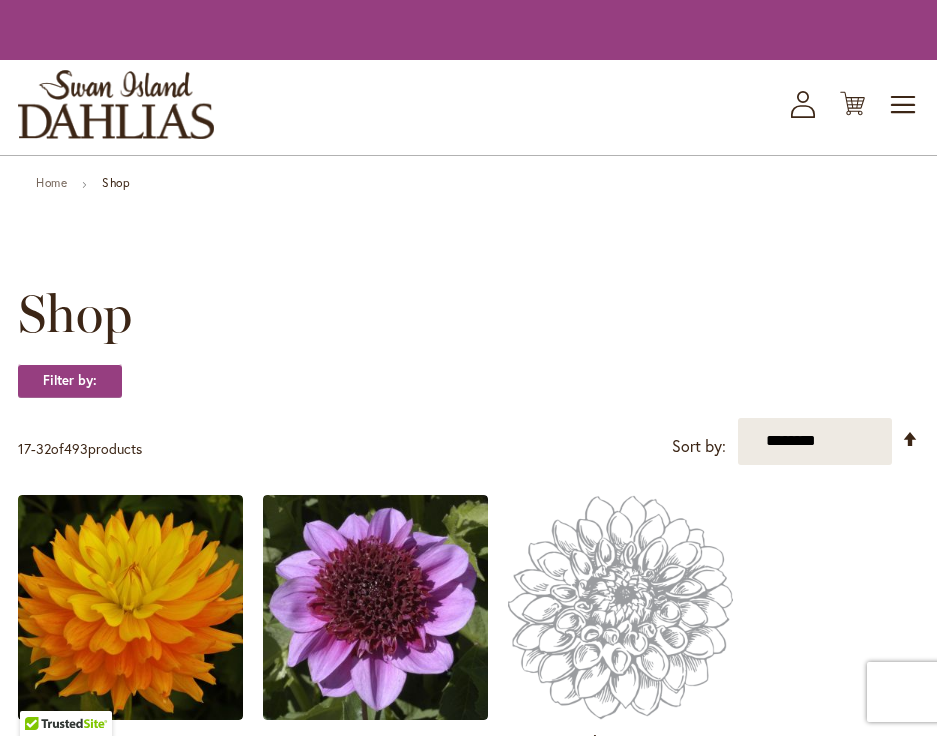 scroll, scrollTop: 0, scrollLeft: 0, axis: both 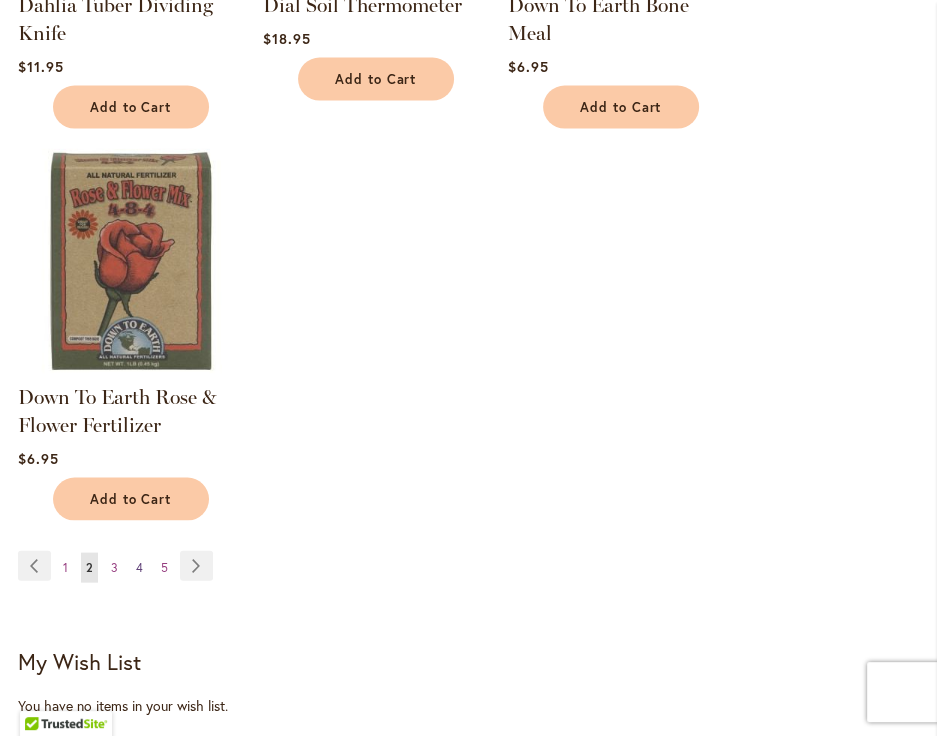 click on "4" at bounding box center [139, 567] 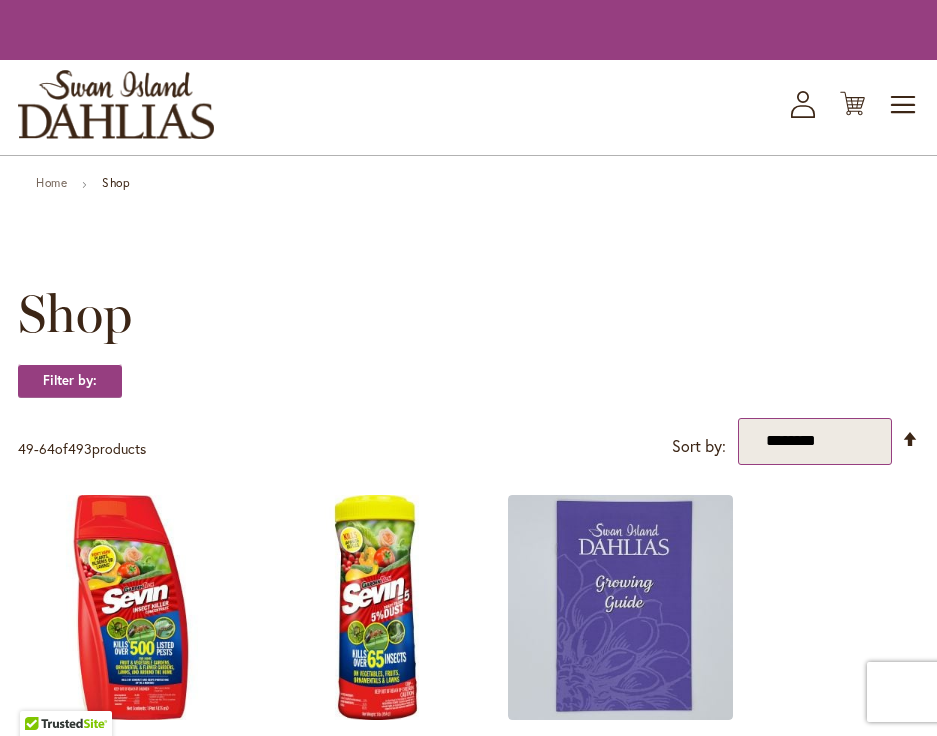 scroll, scrollTop: 0, scrollLeft: 0, axis: both 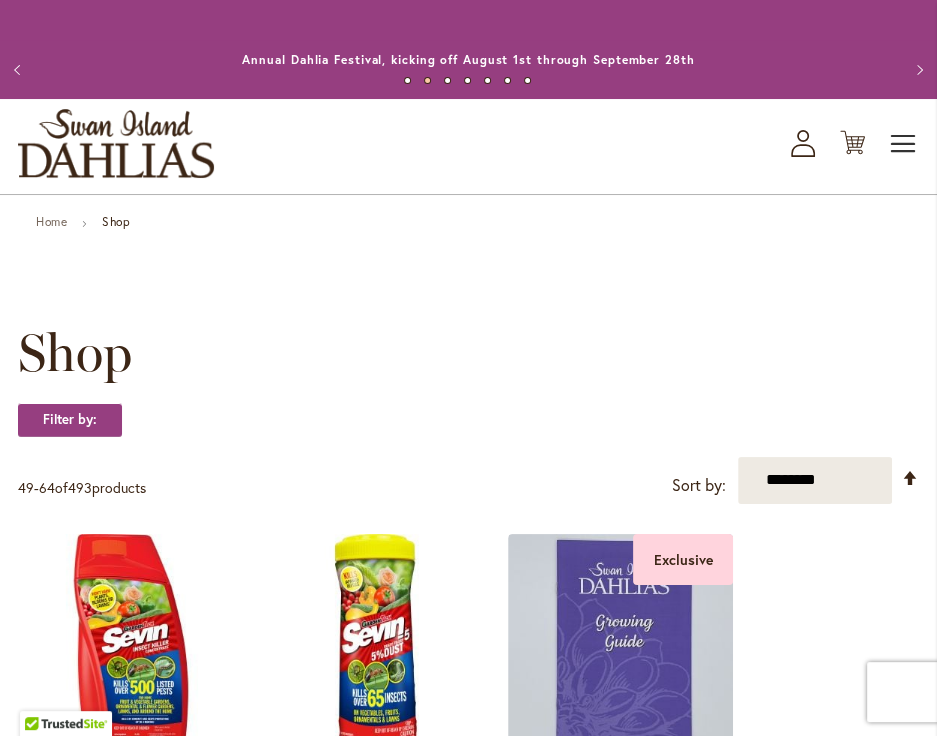 click on "Toggle Nav" at bounding box center [904, 144] 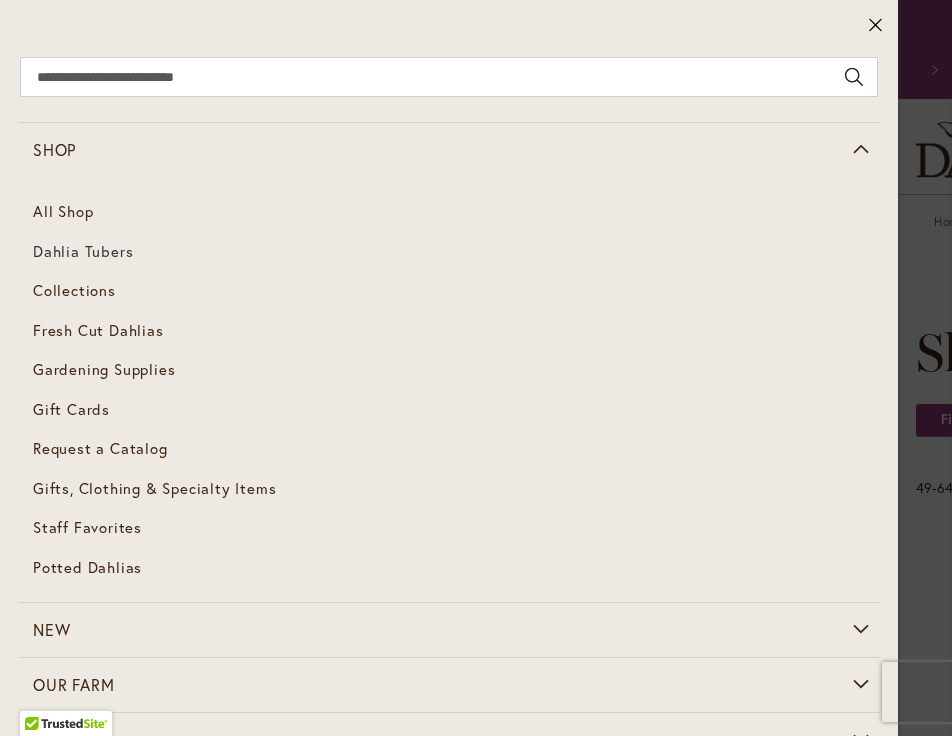 click on "Dahlia Tubers" at bounding box center (83, 251) 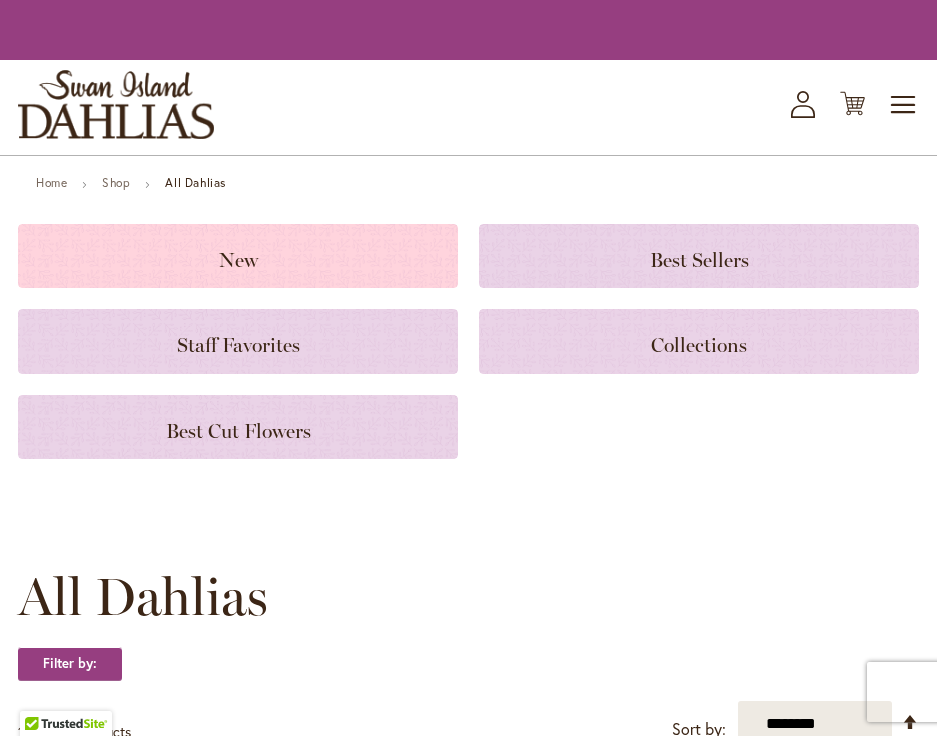 scroll, scrollTop: 0, scrollLeft: 0, axis: both 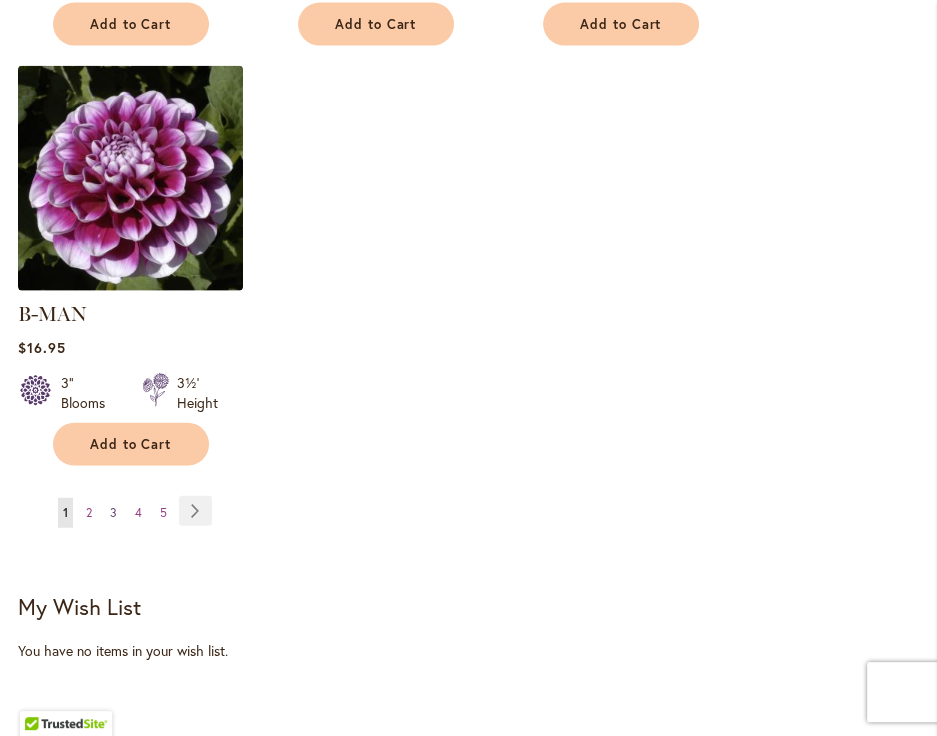 click on "Page
3" at bounding box center (113, 513) 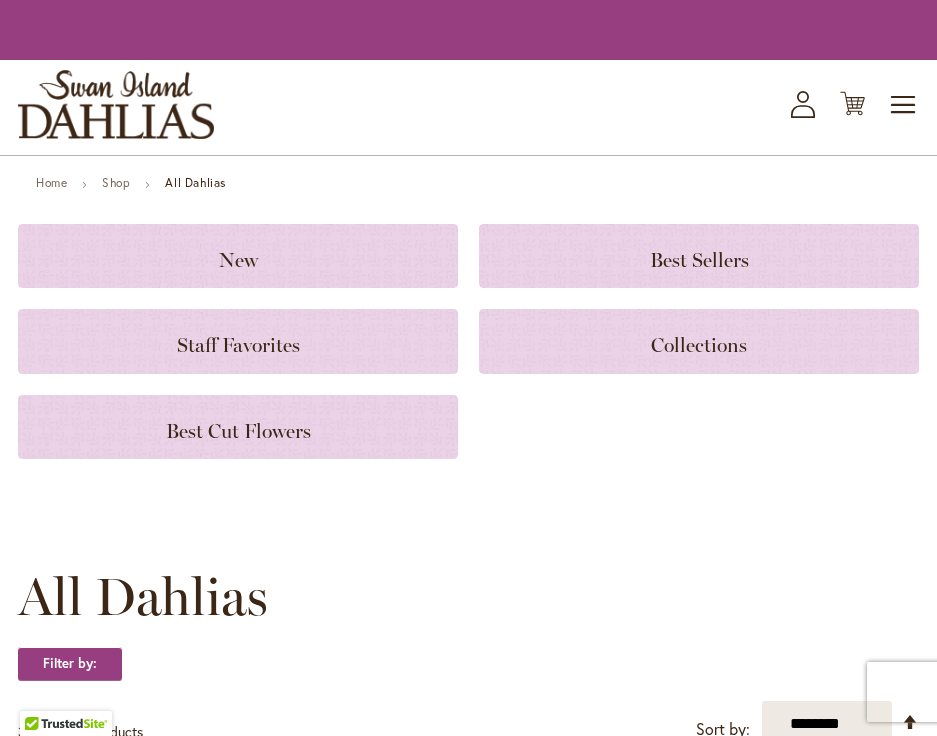 scroll, scrollTop: 0, scrollLeft: 0, axis: both 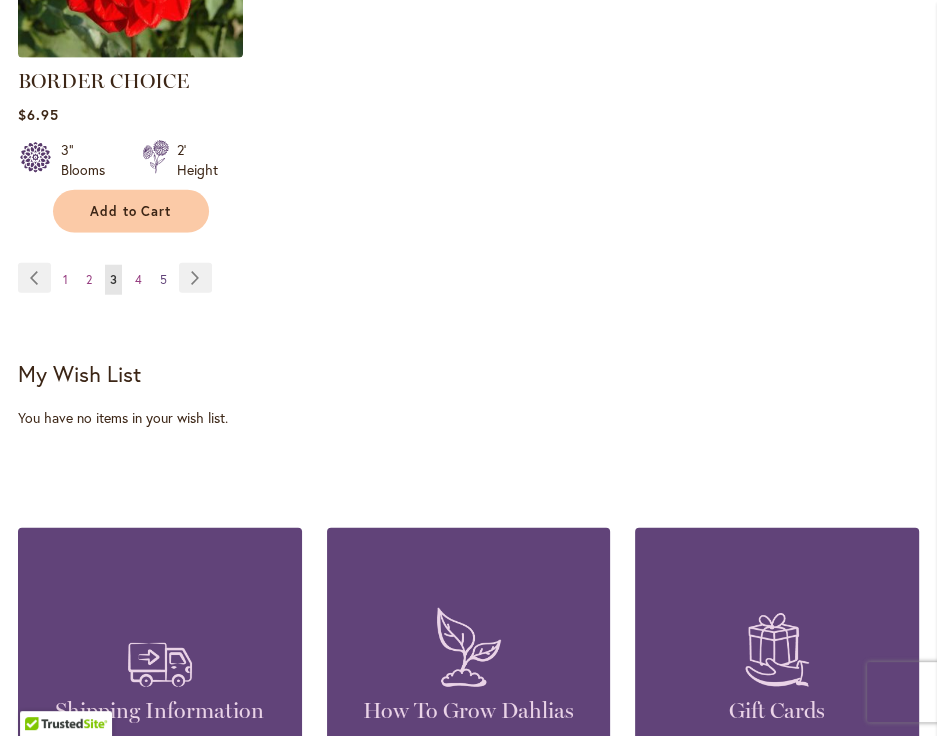 click on "5" at bounding box center (163, 279) 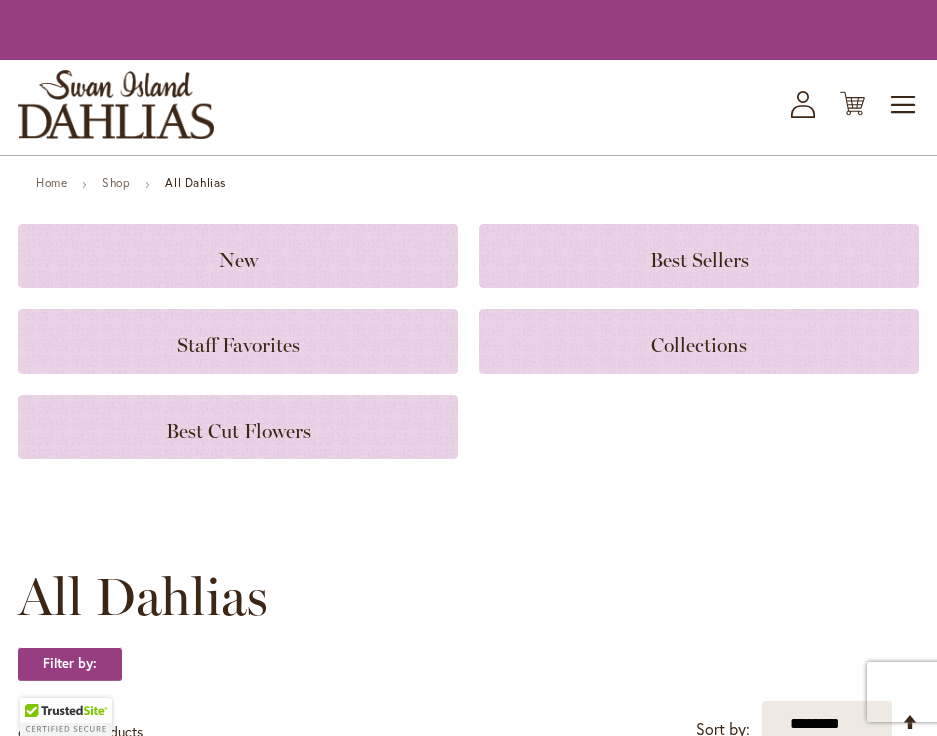 scroll, scrollTop: 0, scrollLeft: 0, axis: both 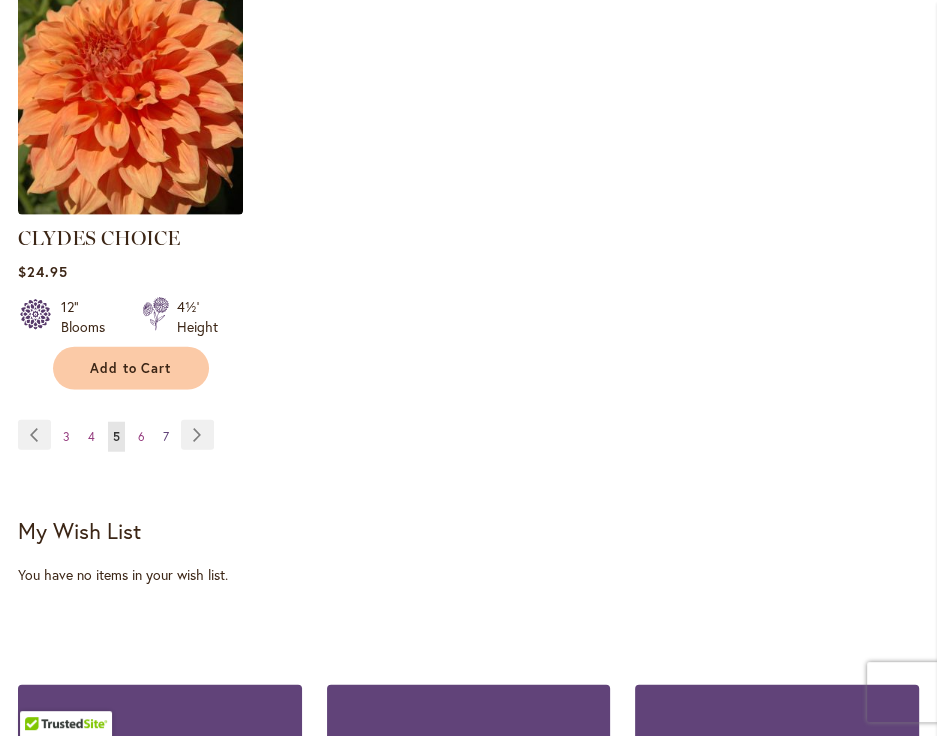 click on "7" at bounding box center [166, 436] 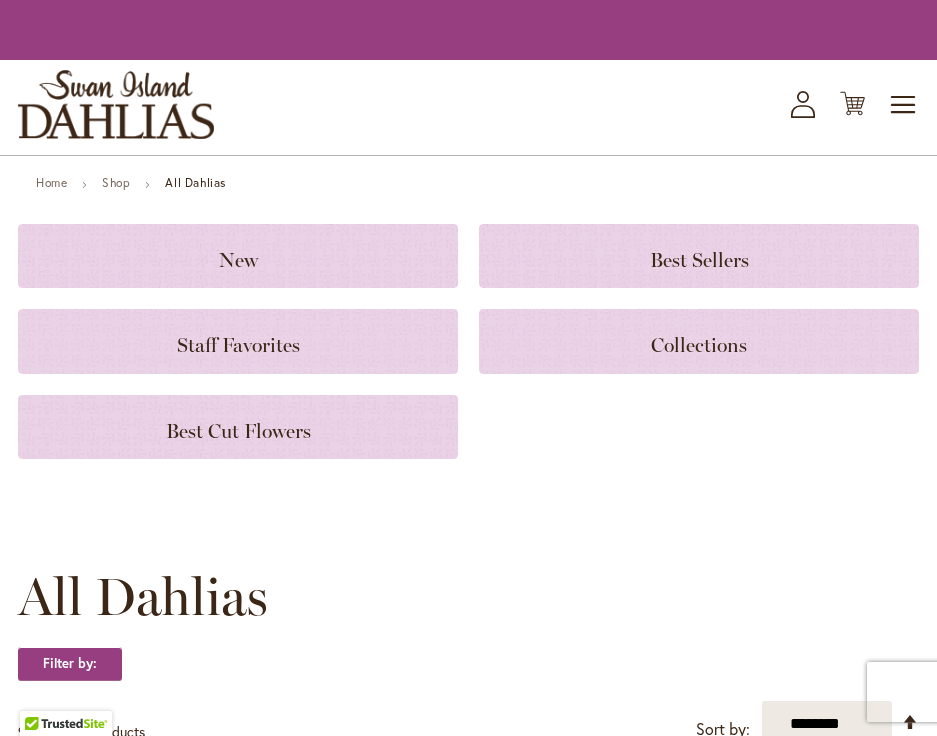 scroll, scrollTop: 0, scrollLeft: 0, axis: both 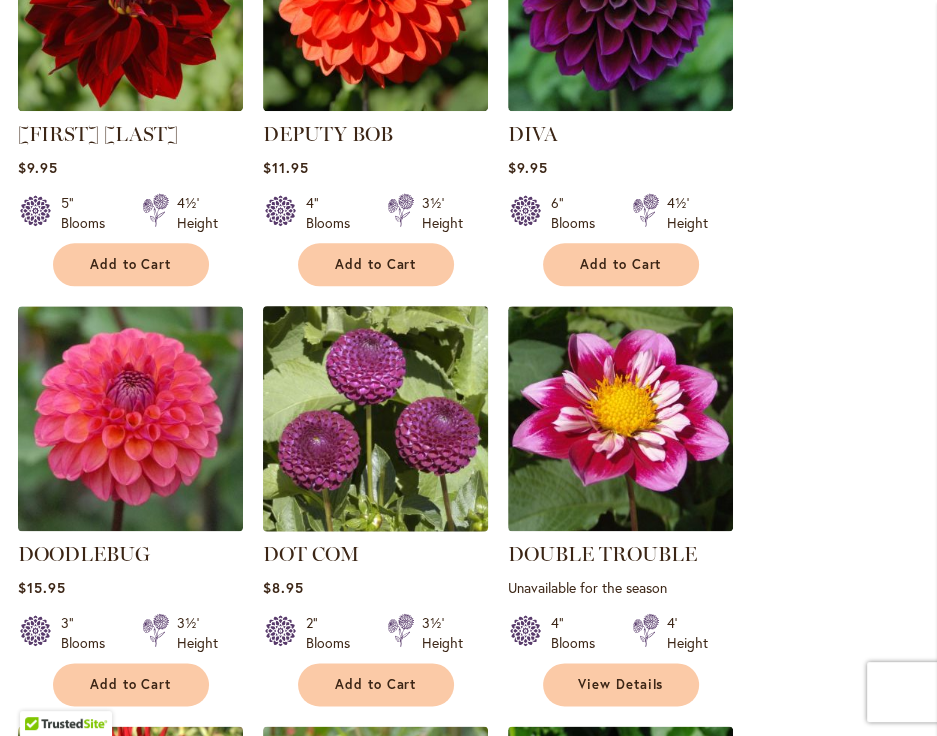 click at bounding box center (375, 418) 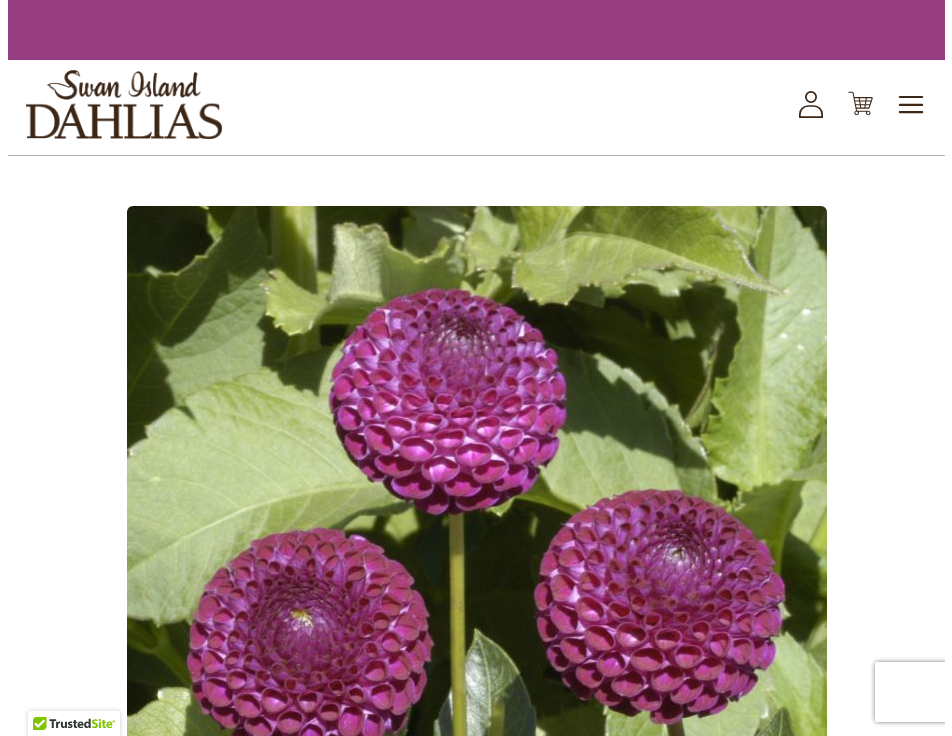 scroll, scrollTop: 0, scrollLeft: 0, axis: both 